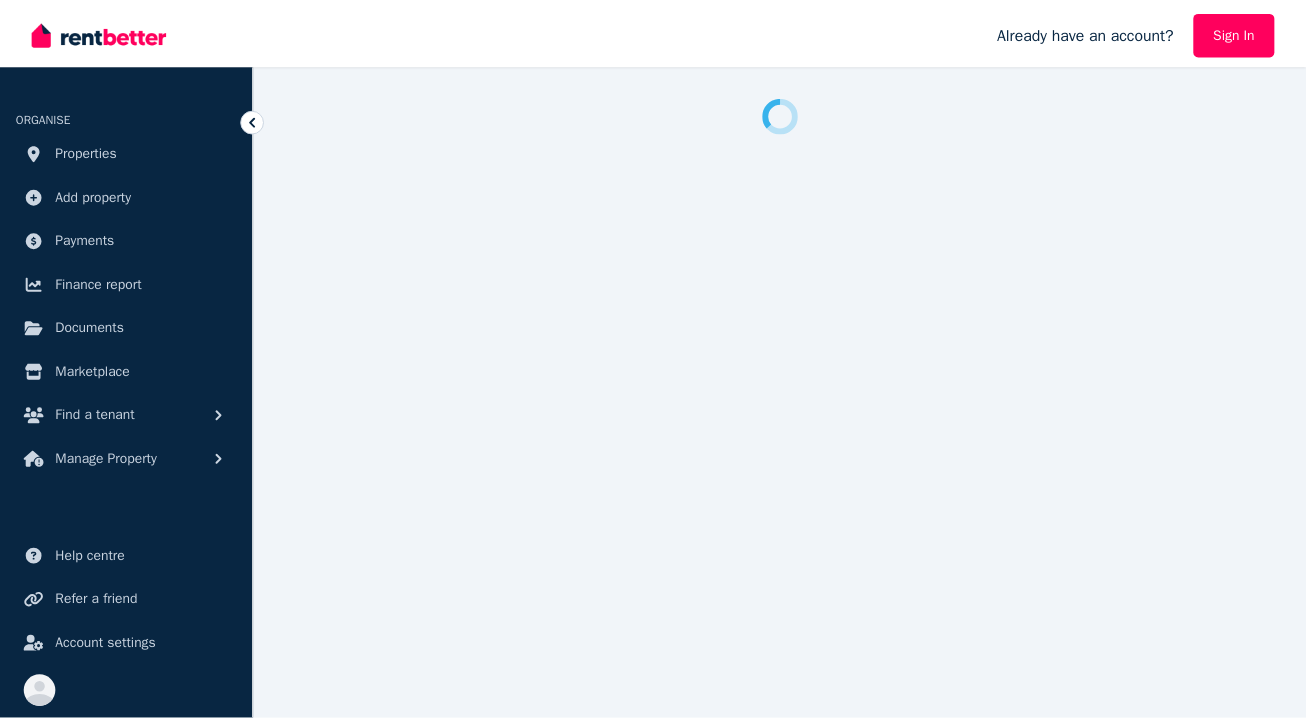 scroll, scrollTop: 0, scrollLeft: 0, axis: both 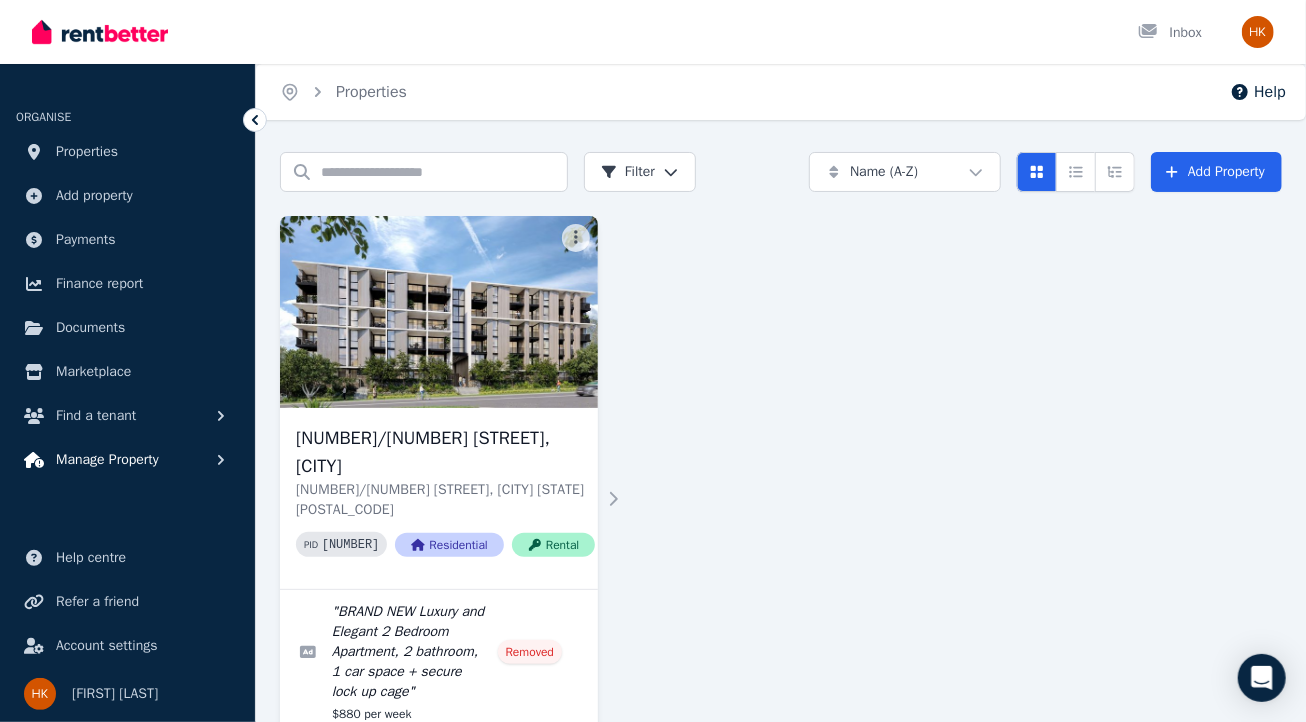 click on "Manage Property" at bounding box center (107, 460) 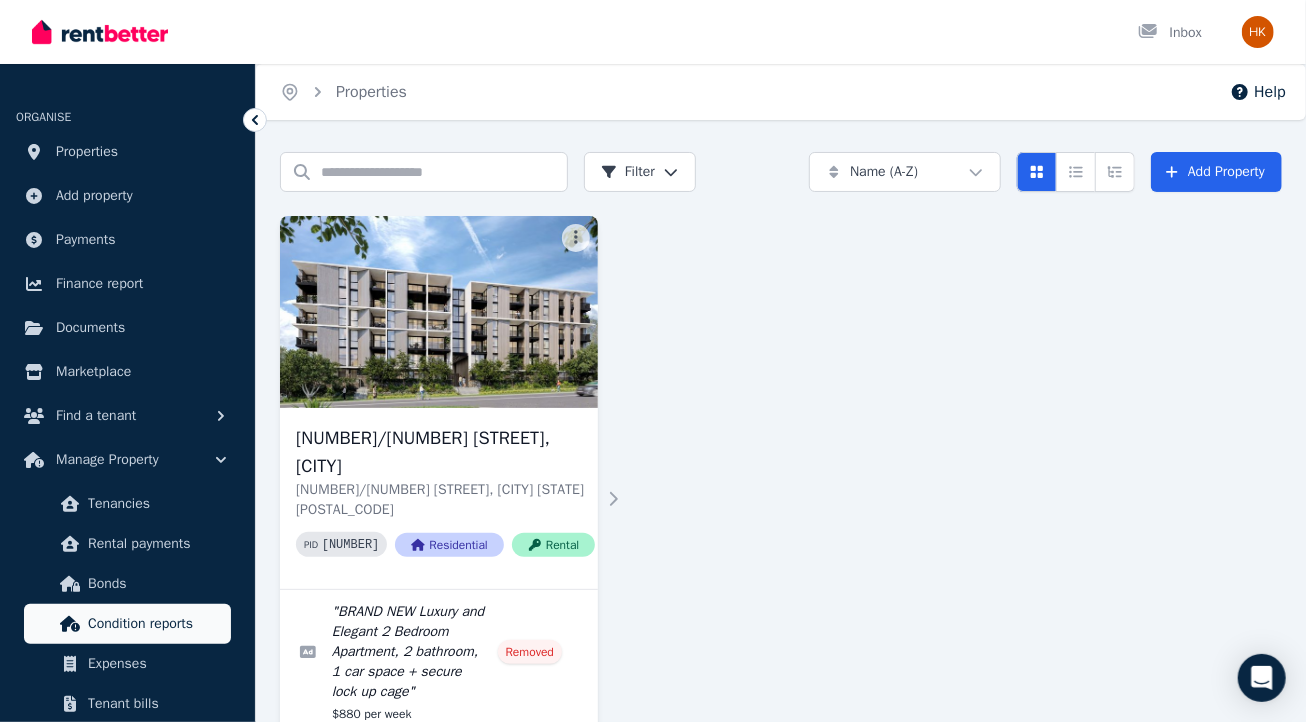 click on "Condition reports" at bounding box center [155, 624] 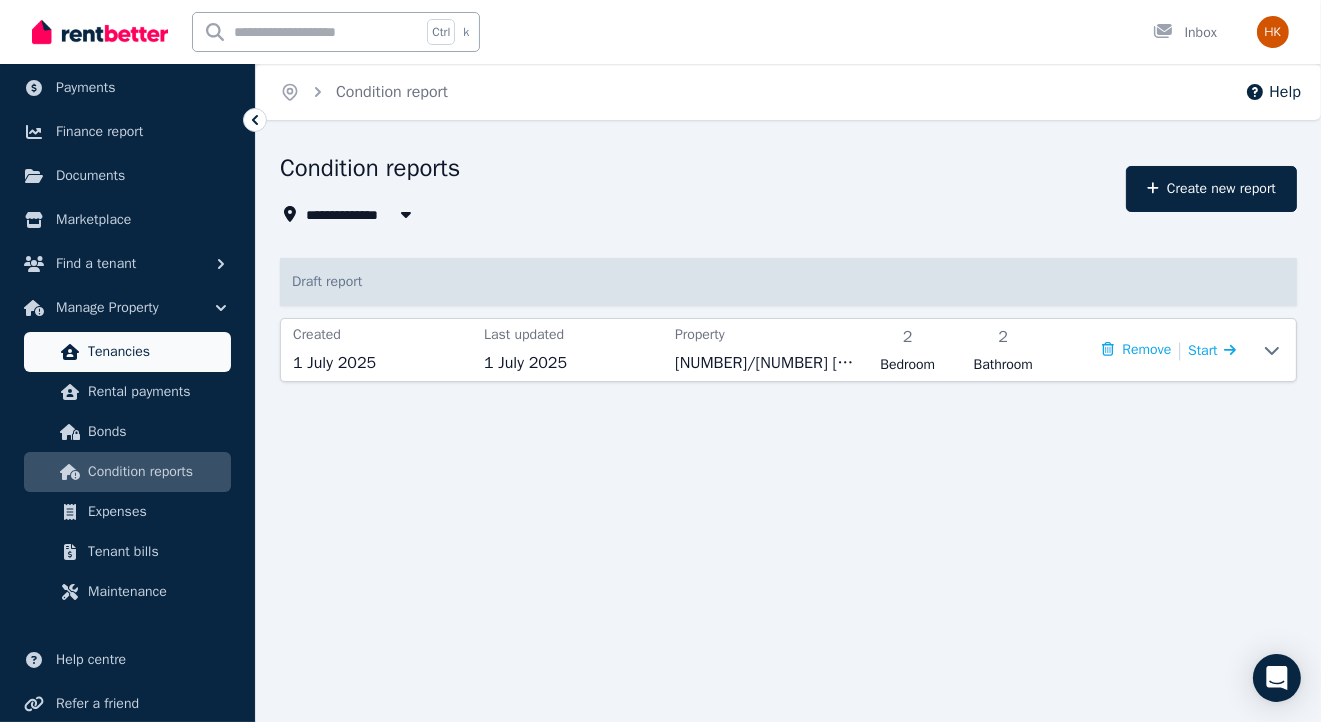 scroll, scrollTop: 156, scrollLeft: 0, axis: vertical 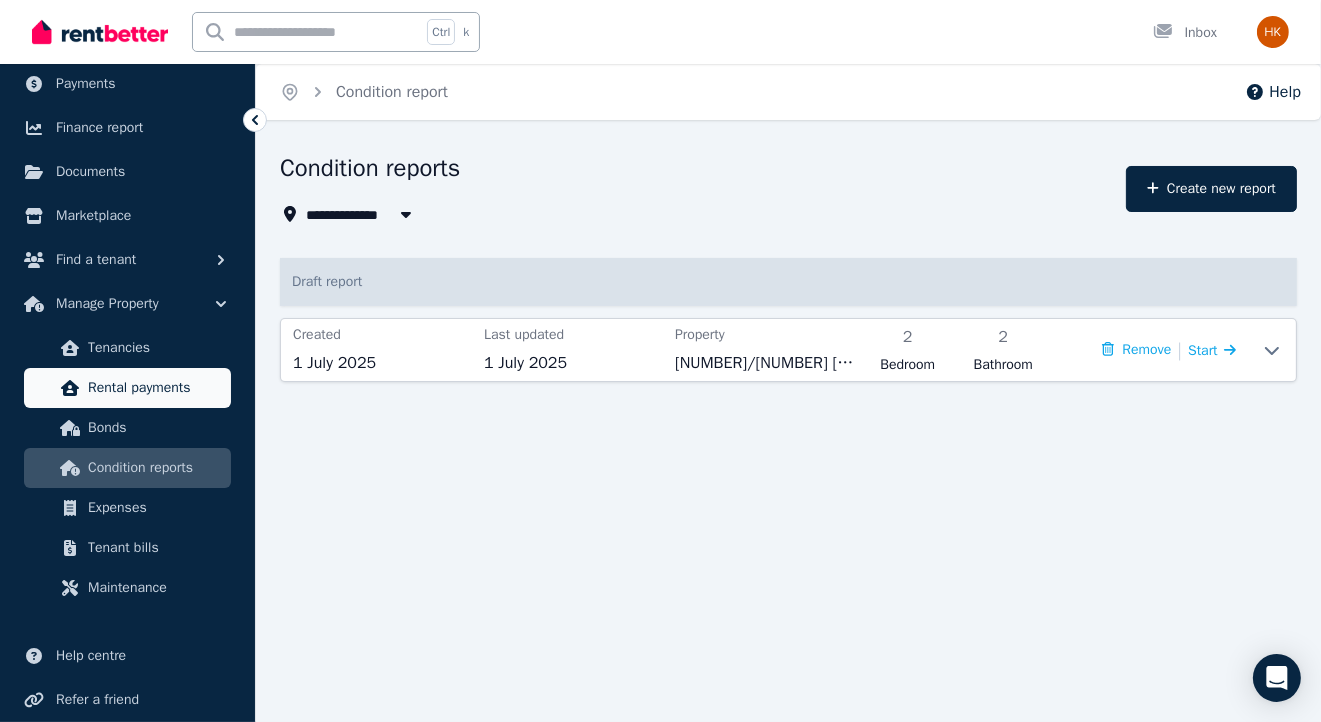 click on "Rental payments" at bounding box center [155, 388] 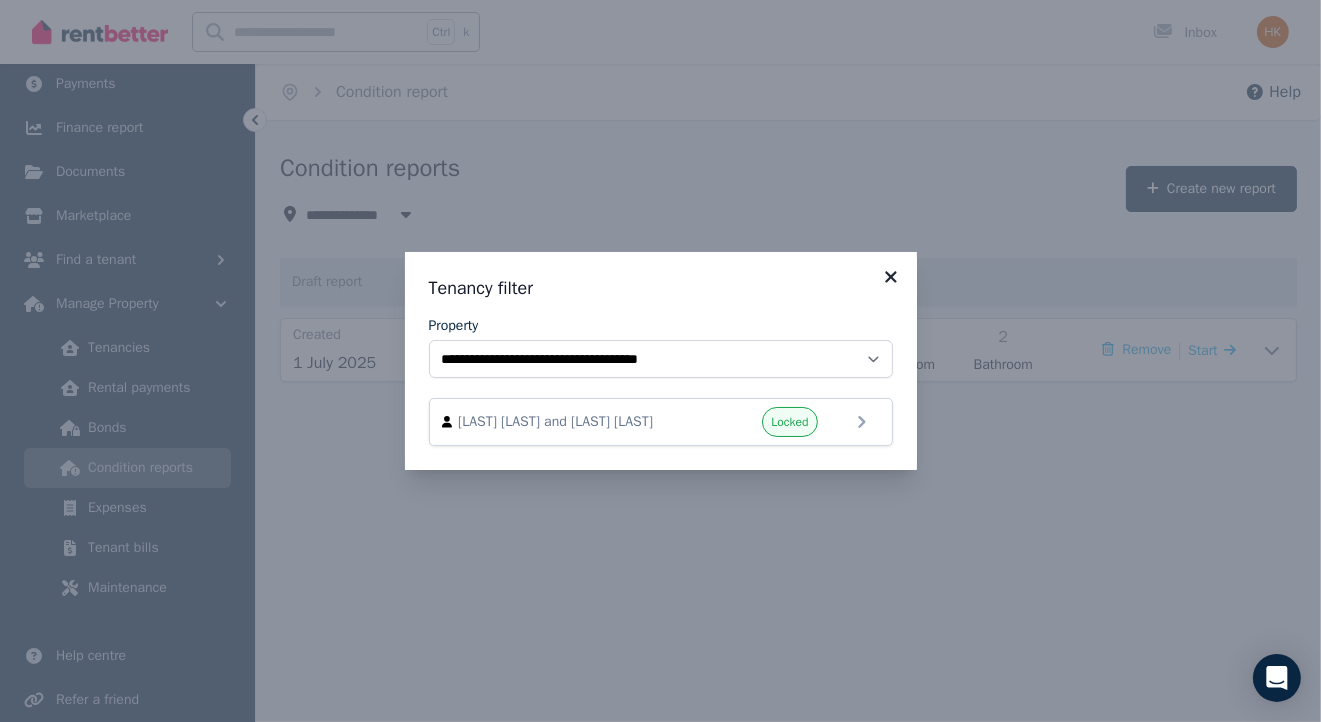 click 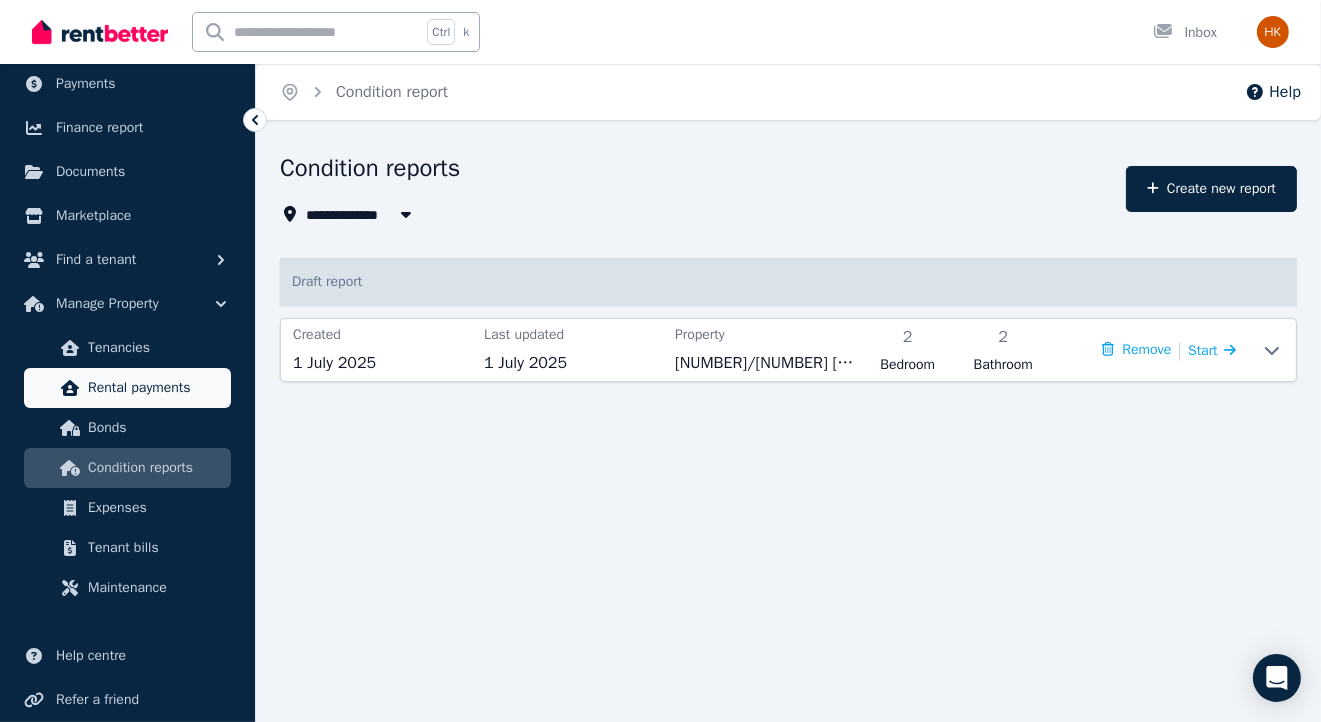 click on "Rental payments" at bounding box center (155, 388) 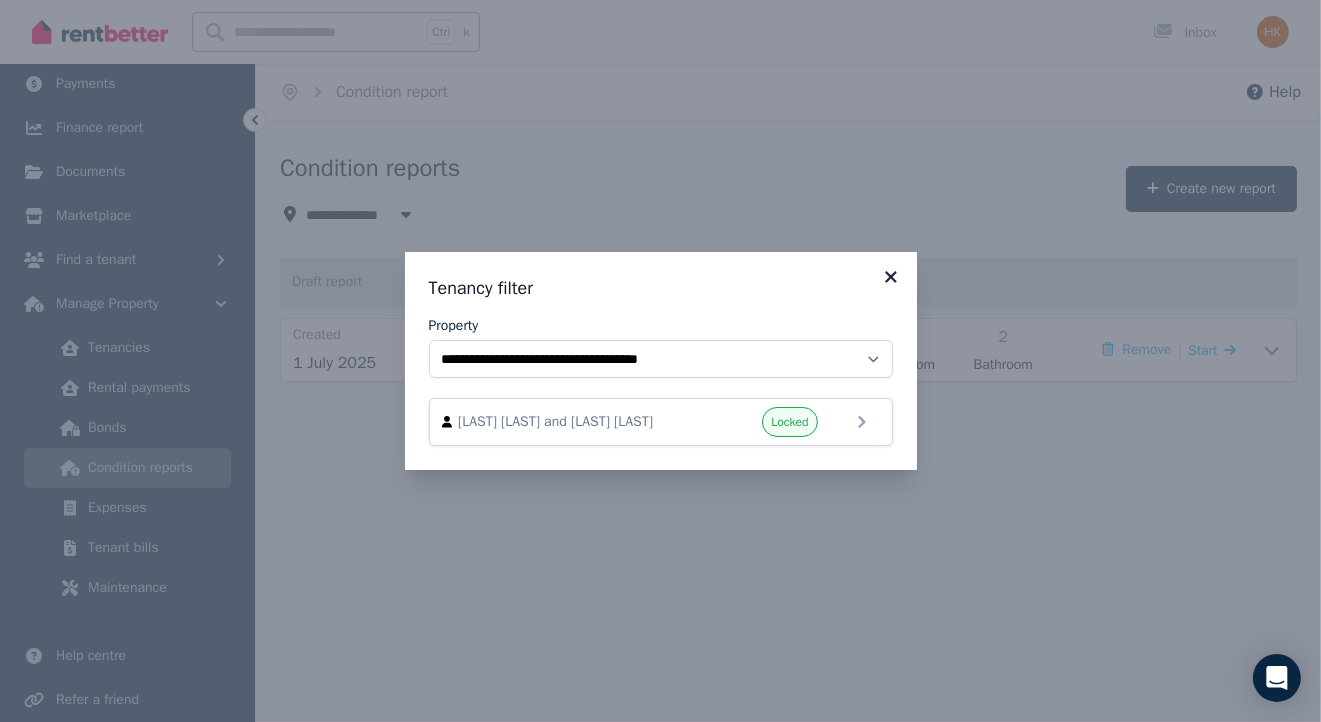 click 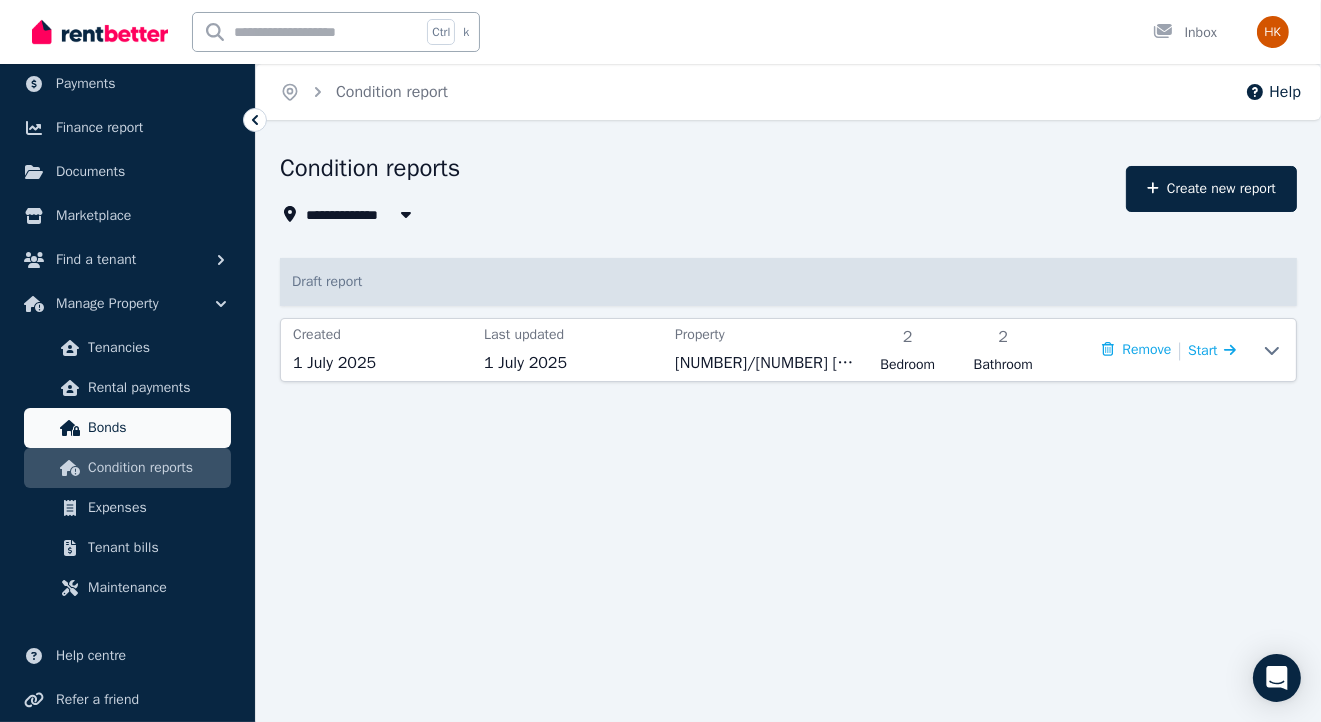 click on "Bonds" at bounding box center [155, 428] 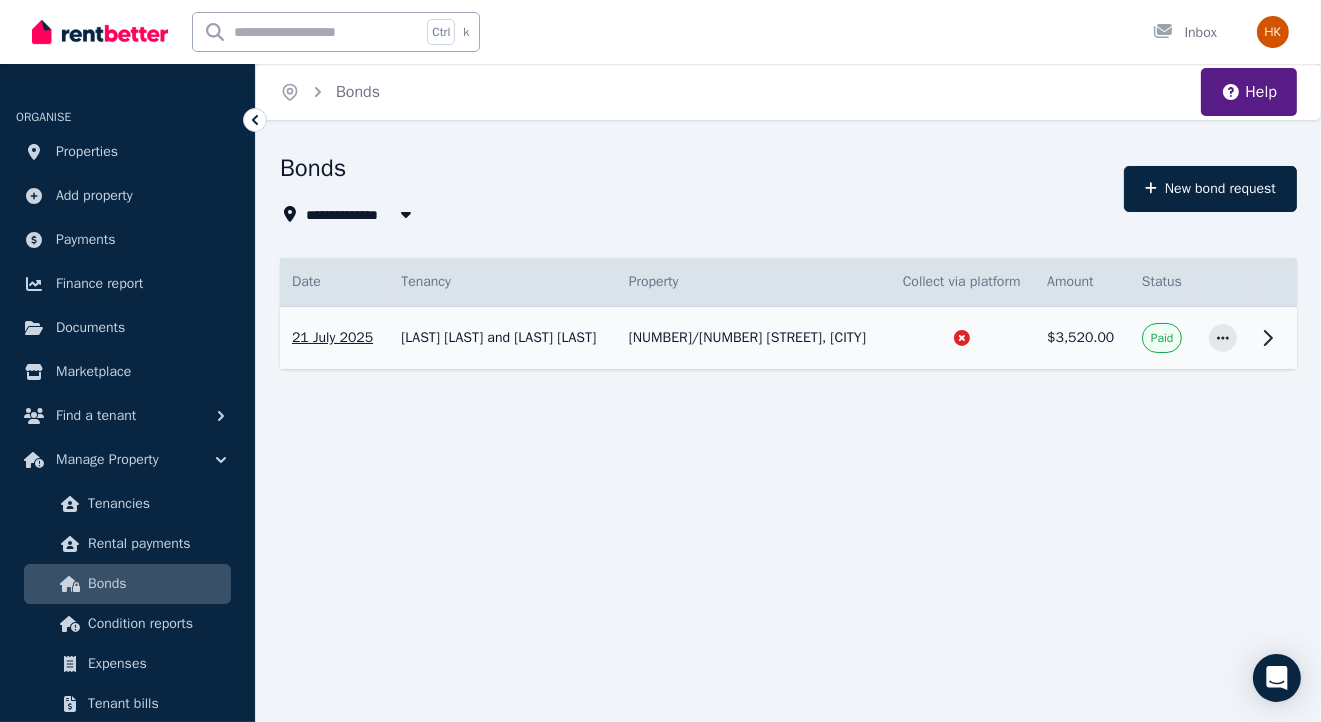 click 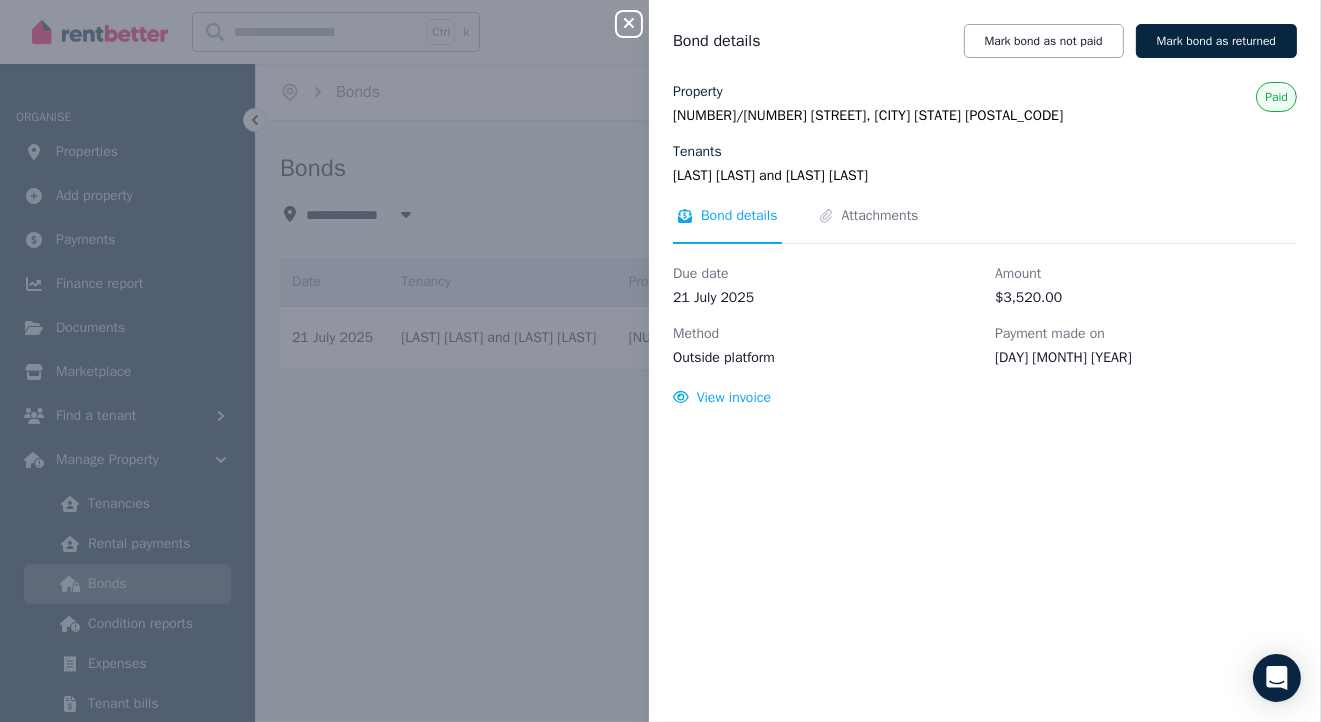 click on "Close panel Bond details Mark bond as not paid Mark bond as returned Property [NUMBER]/[NUMBER] [STREET], [CITY] [STATE] [POSTAL_CODE] Tenants [LAST] [LAST] and [LAST] [LAST] Paid Bond details Attachments Due date [DAY] [MONTH] [YEAR] Amount $3,520.00 Method Outside platform Payment made on [DAY] [MONTH] [YEAR] View invoice" at bounding box center (660, 361) 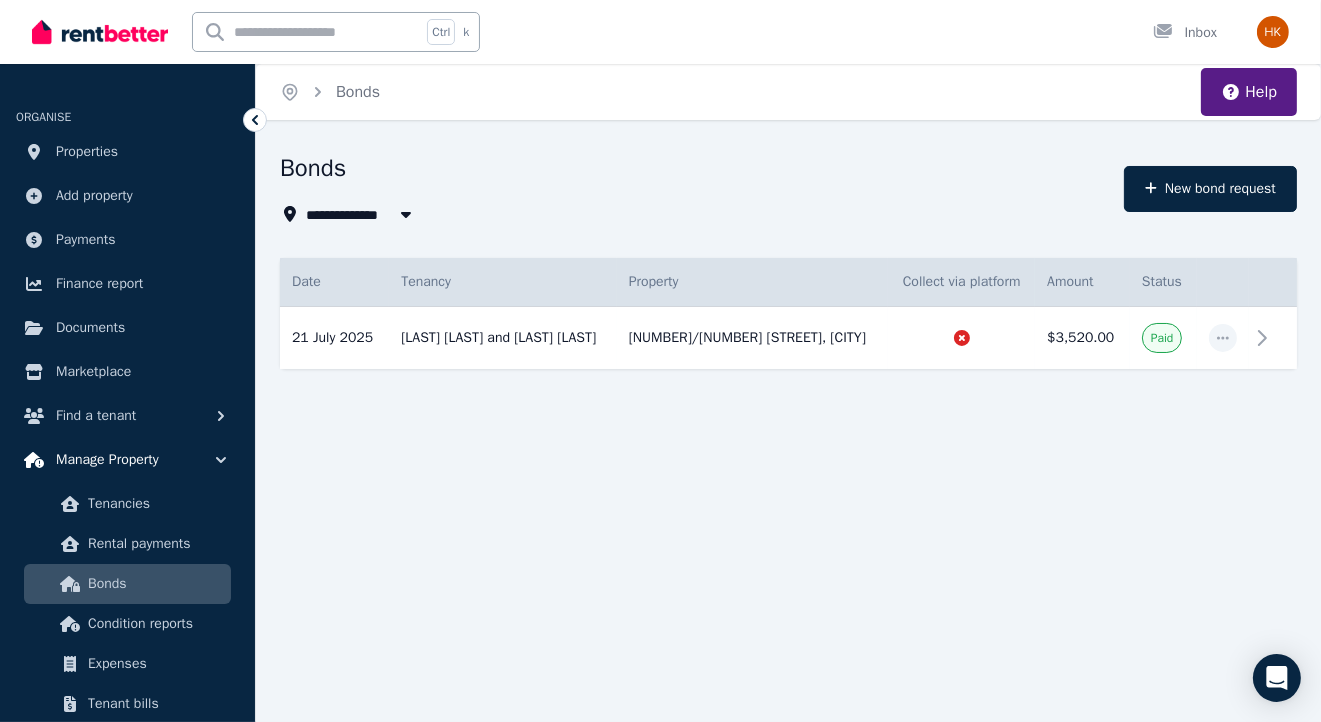 click on "Manage Property" at bounding box center (107, 460) 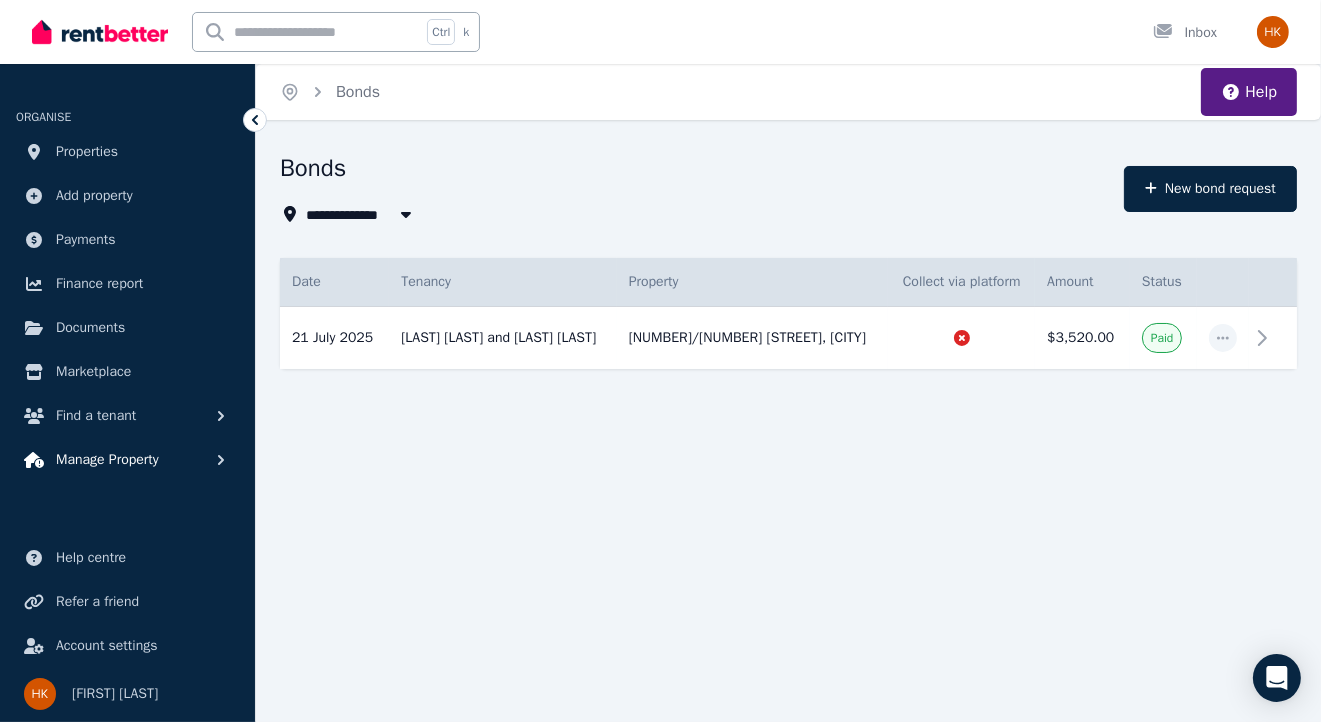 click on "Manage Property" at bounding box center [107, 460] 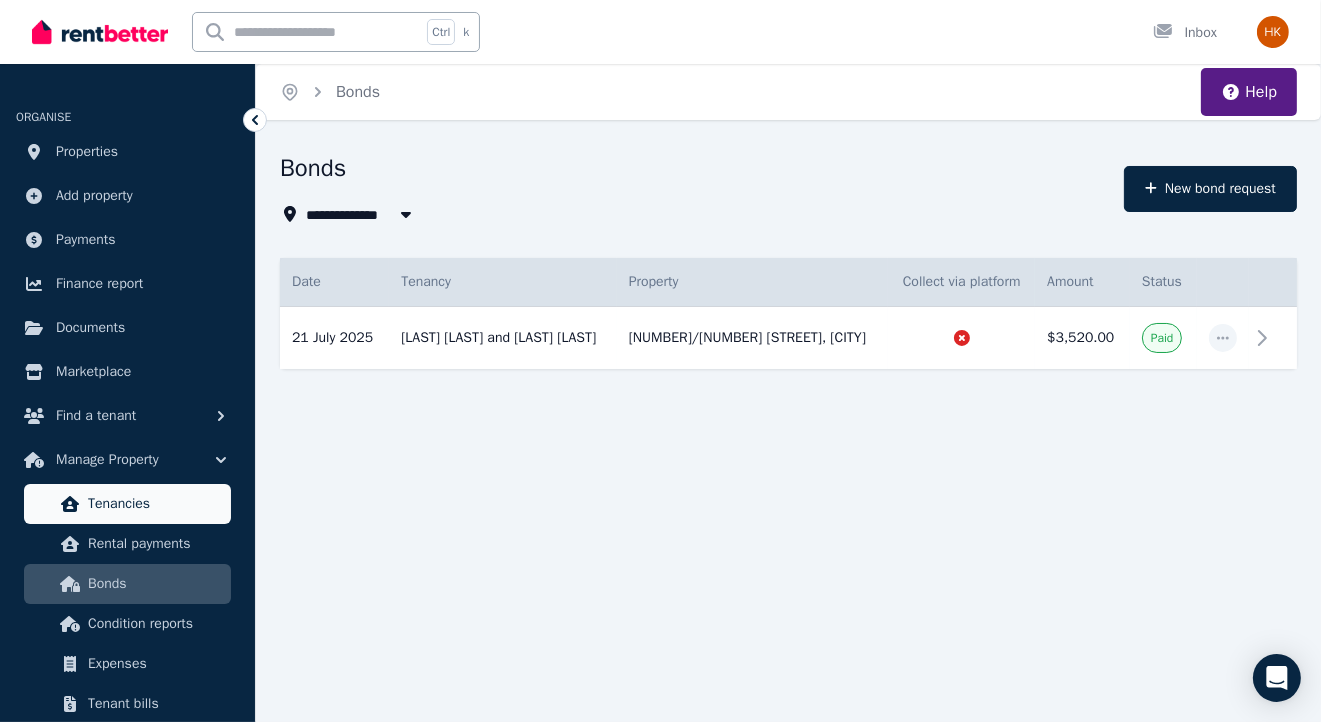 click on "Tenancies" at bounding box center [155, 504] 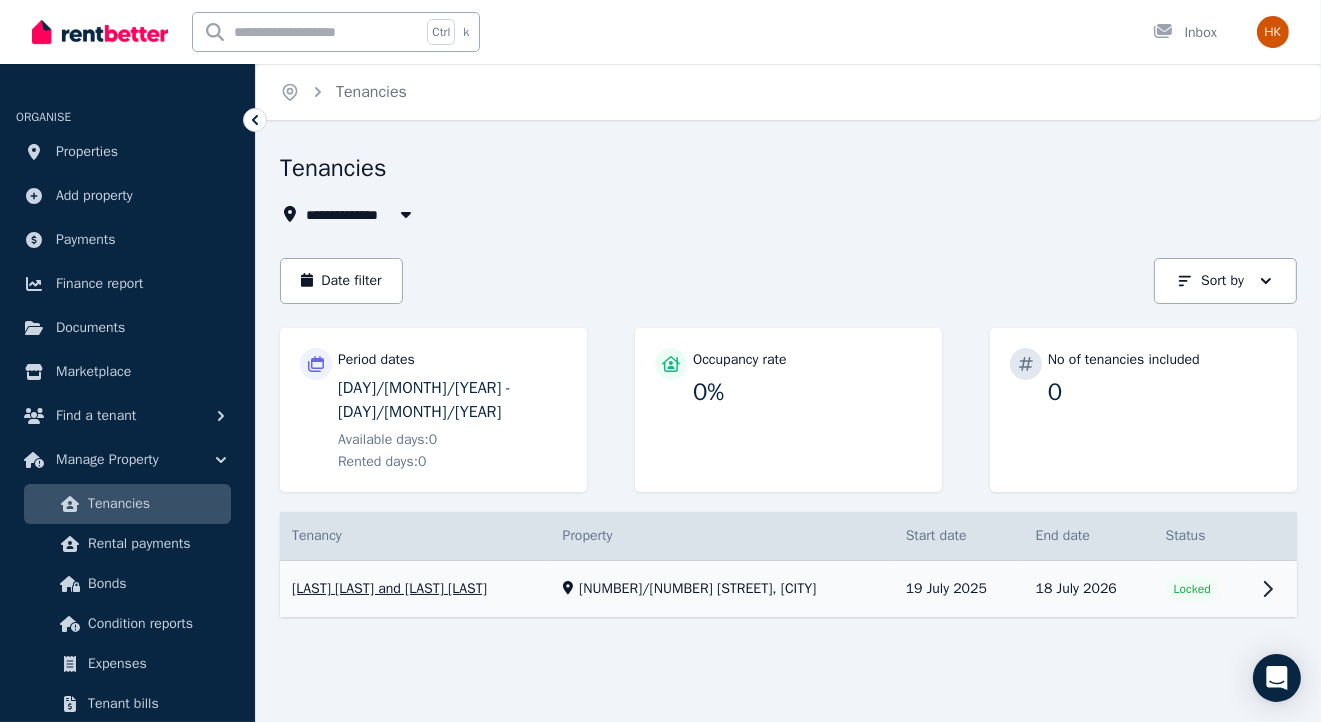 click on "View property details" at bounding box center (788, 589) 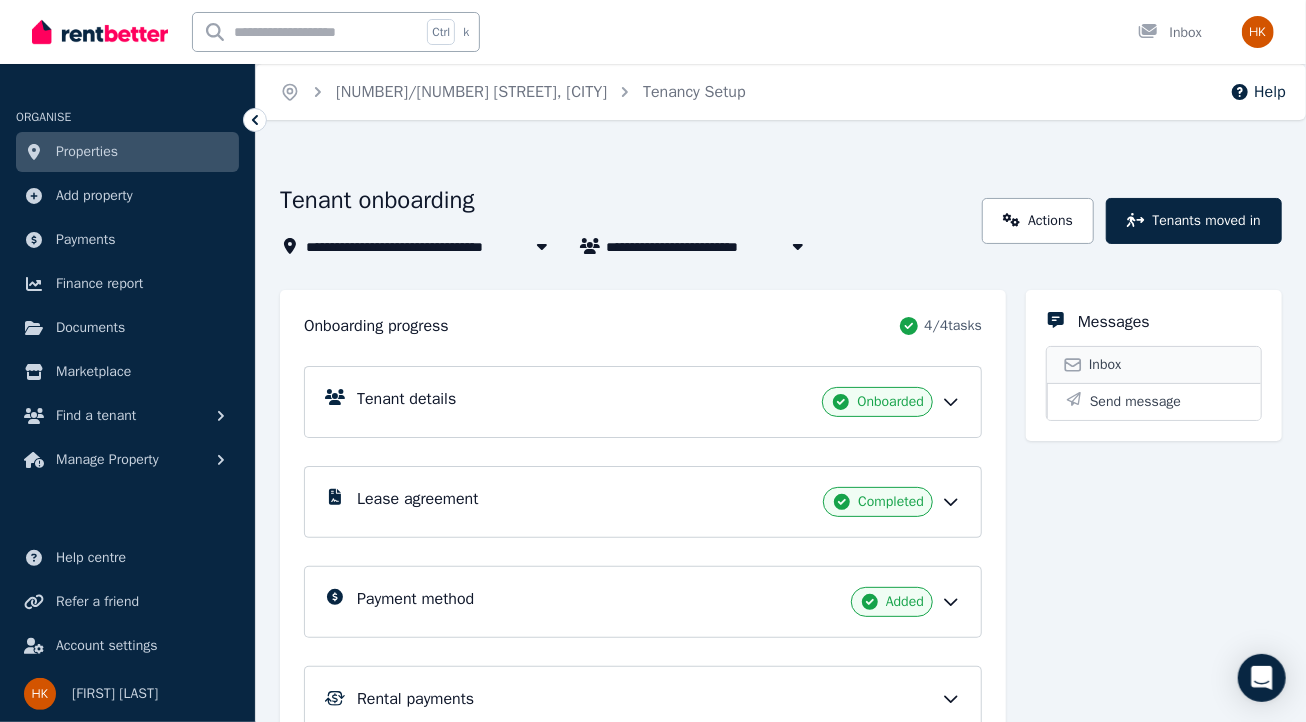 click on "Inbox" at bounding box center [1154, 365] 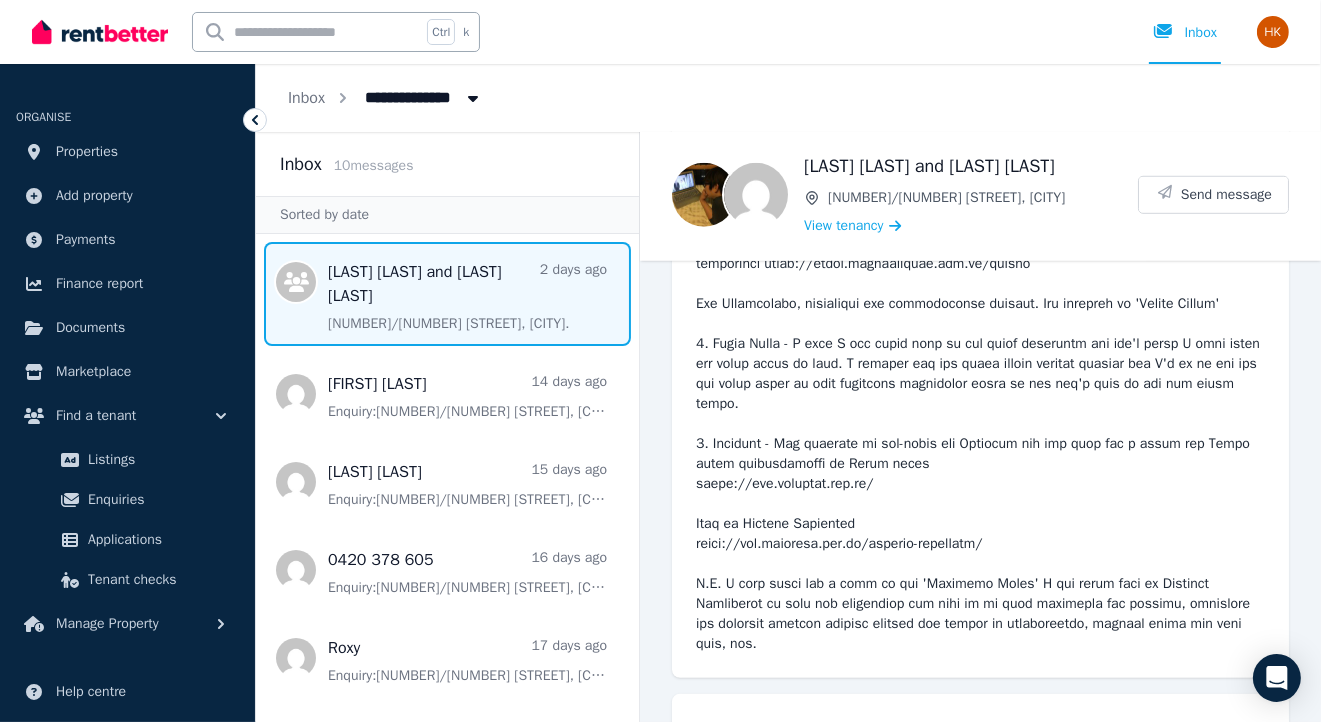 scroll, scrollTop: 2530, scrollLeft: 0, axis: vertical 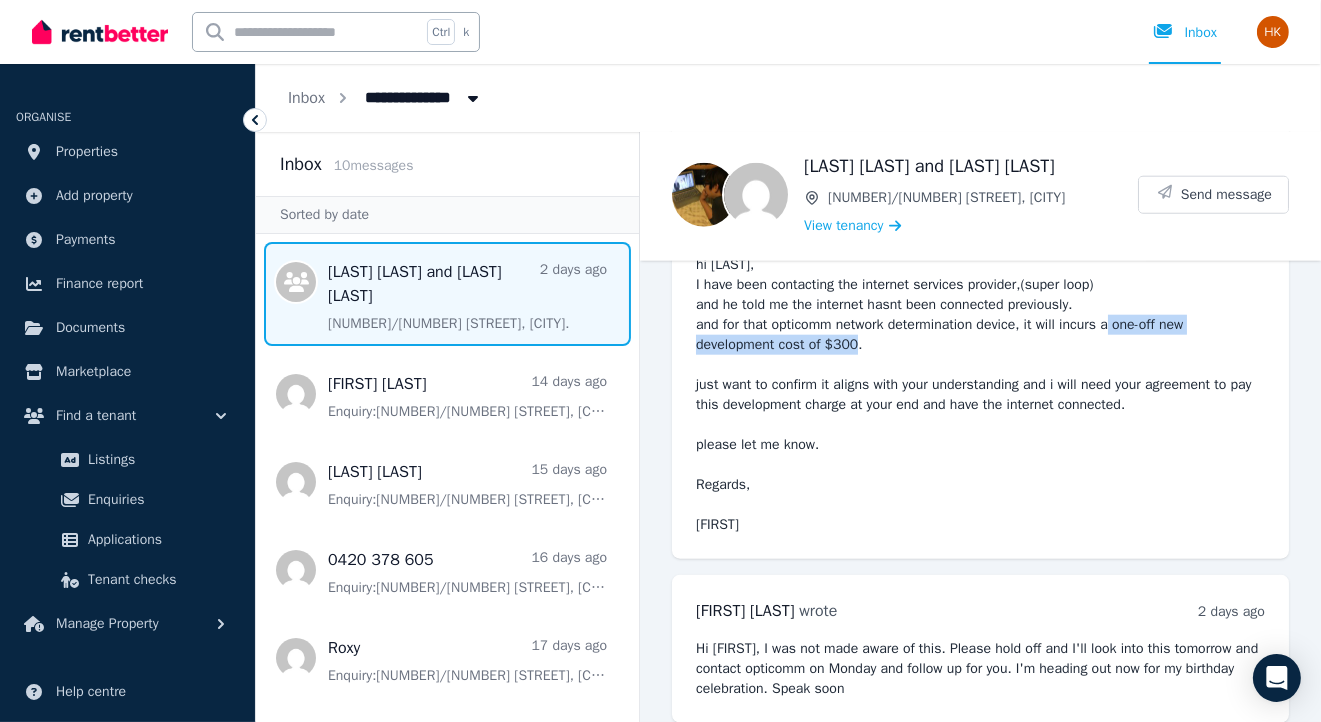 drag, startPoint x: 1116, startPoint y: 366, endPoint x: 1116, endPoint y: 381, distance: 15 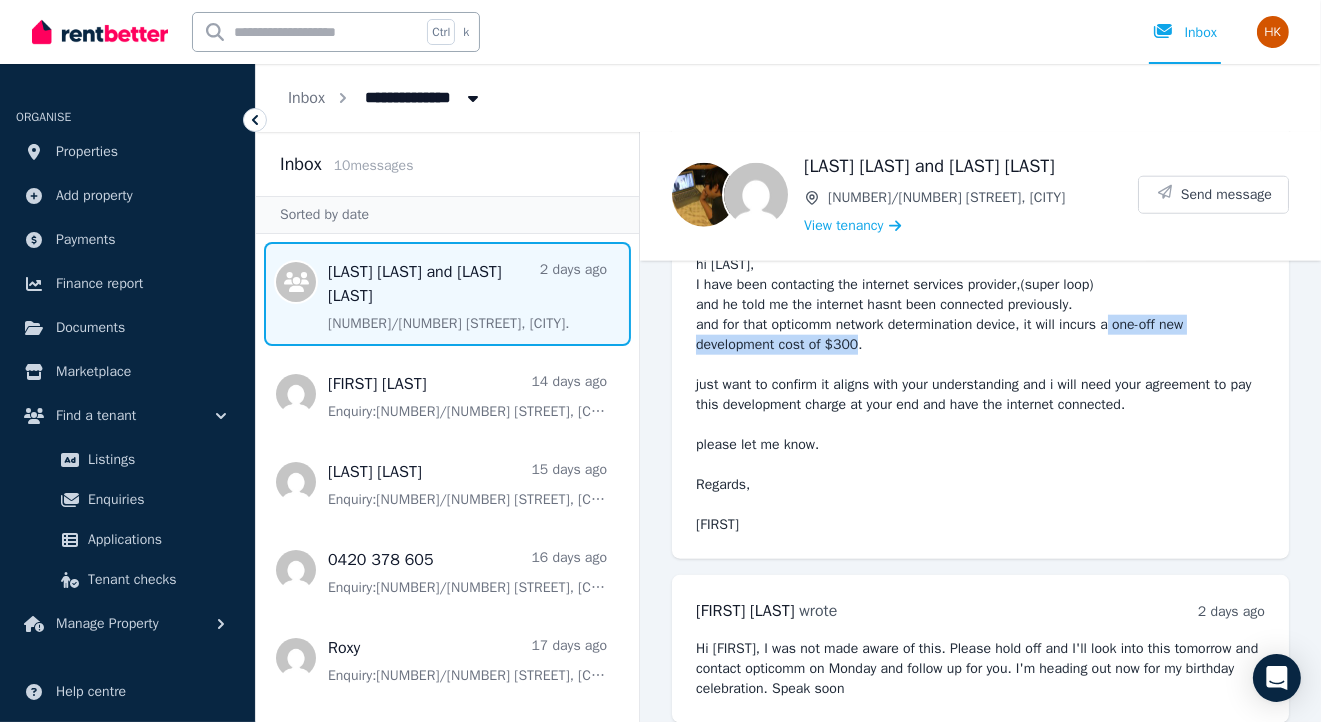 click on "hi [LAST],
I have been contacting the internet services provider,(super loop)
and he told me the internet hasnt been connected previously.
and for that opticomm network determination device, it will incurs a one-off new development cost of $300.
just want to confirm it aligns with your understanding and i will need your agreement to pay this development charge at your end and  have the internet connected.
please let me know.
Regards,
[FIRST]" at bounding box center (980, 395) 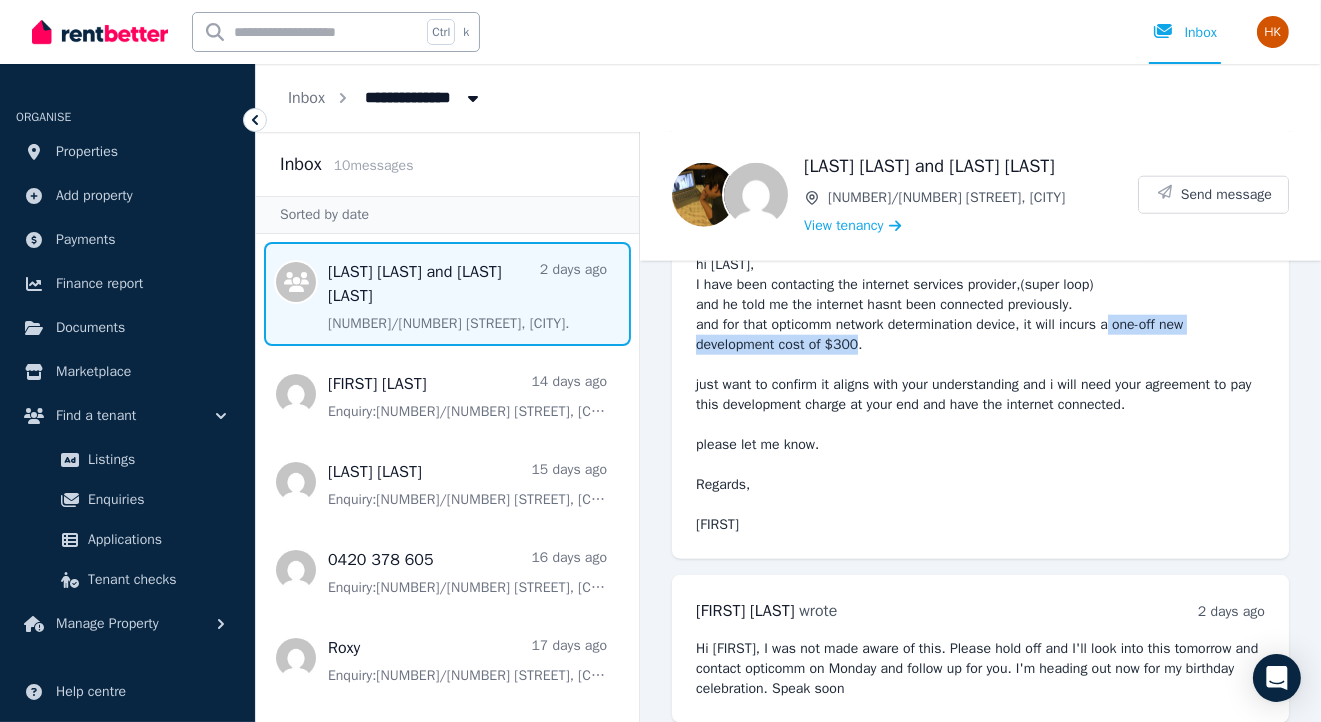 copy on "one-off new development cost of $300." 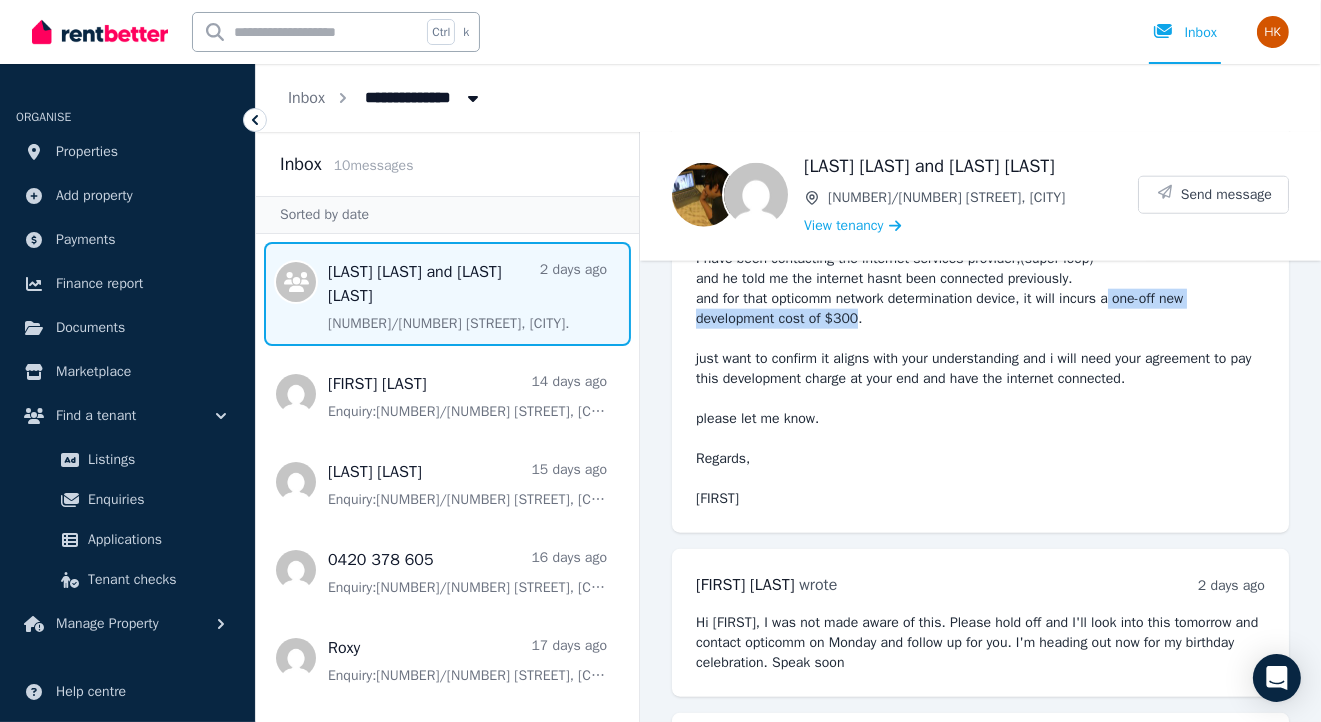 scroll, scrollTop: 2530, scrollLeft: 0, axis: vertical 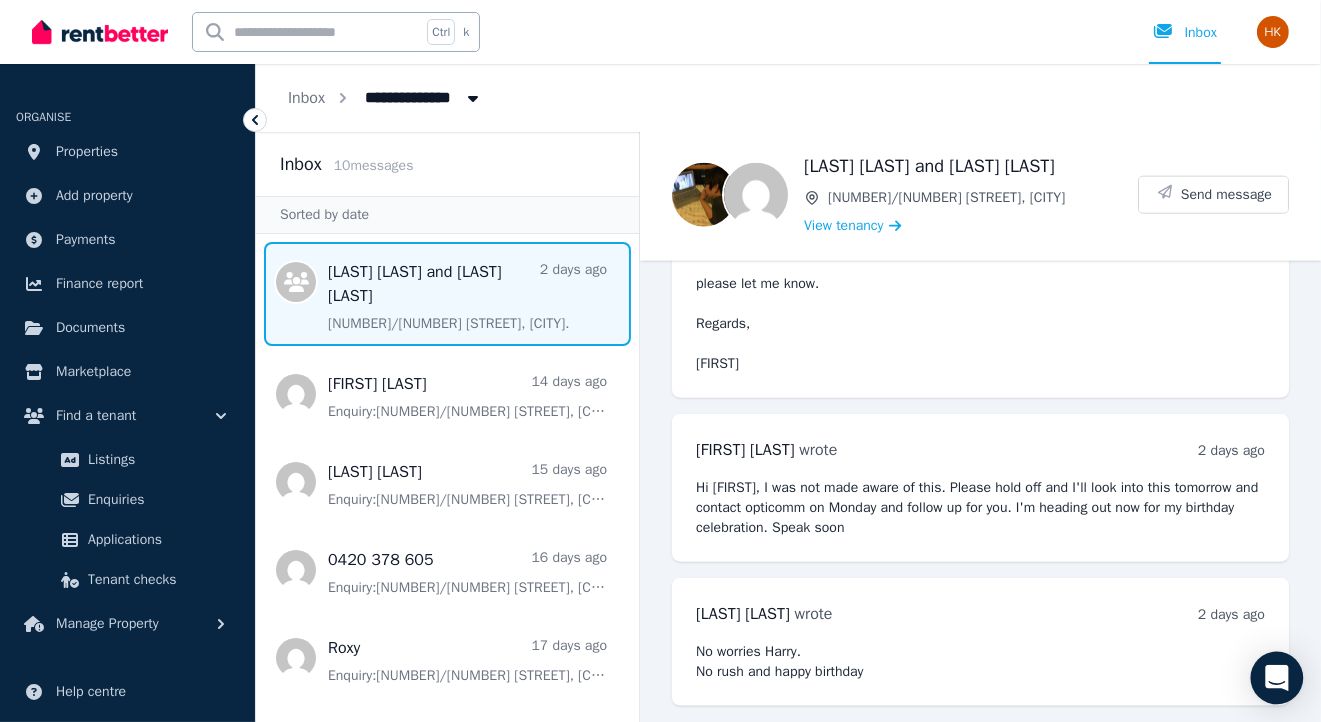 click 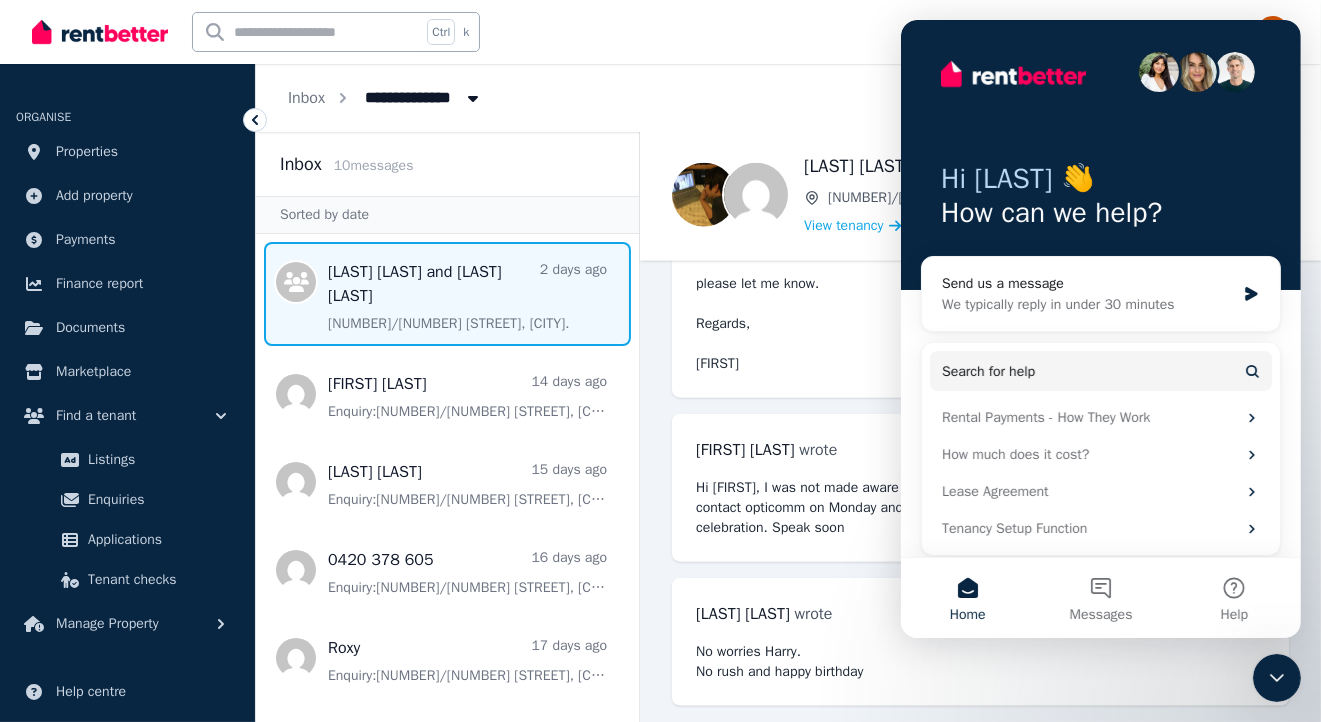 scroll, scrollTop: 0, scrollLeft: 0, axis: both 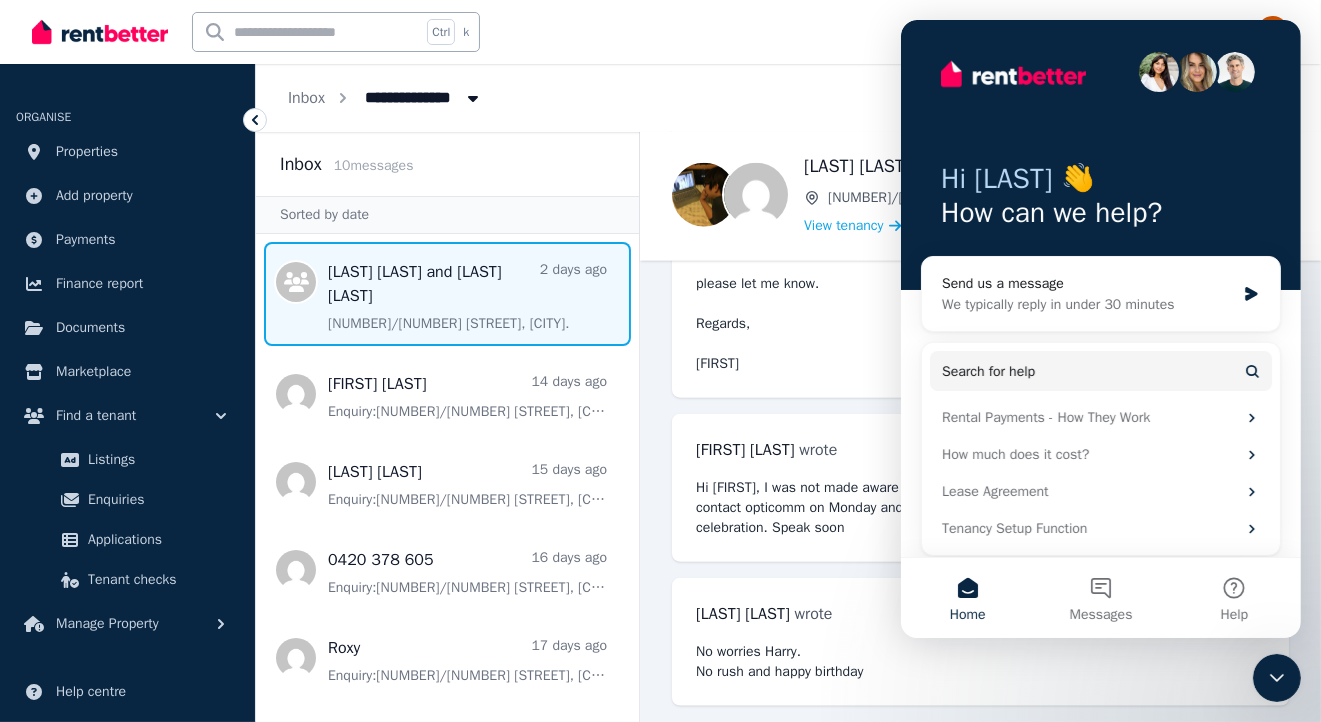 click 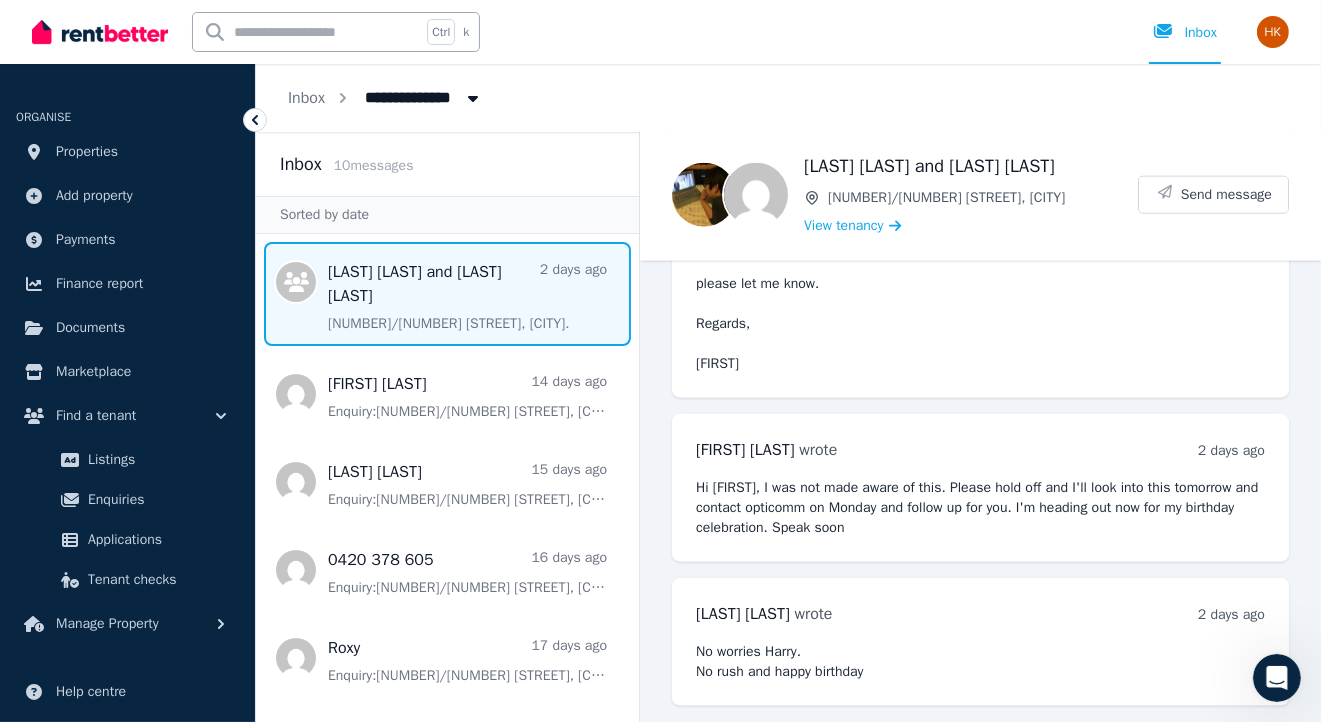 scroll, scrollTop: 0, scrollLeft: 0, axis: both 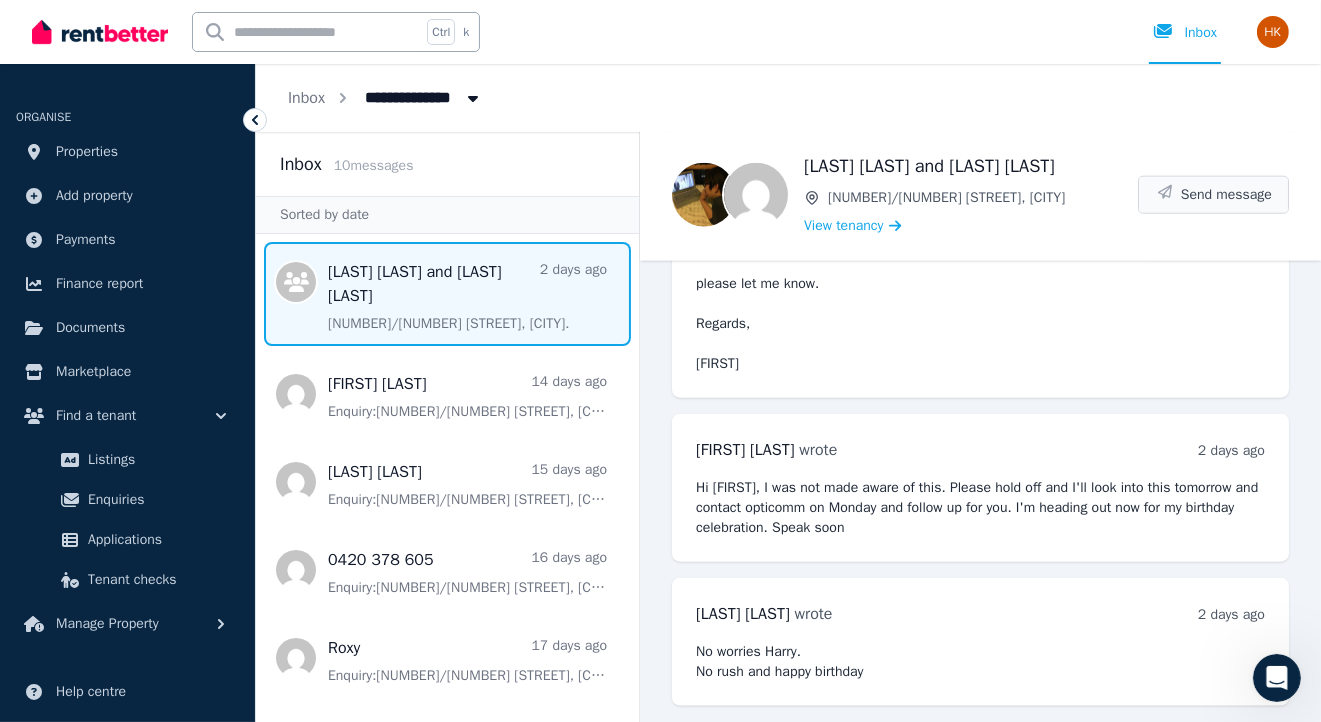 click on "Send message" at bounding box center [1226, 195] 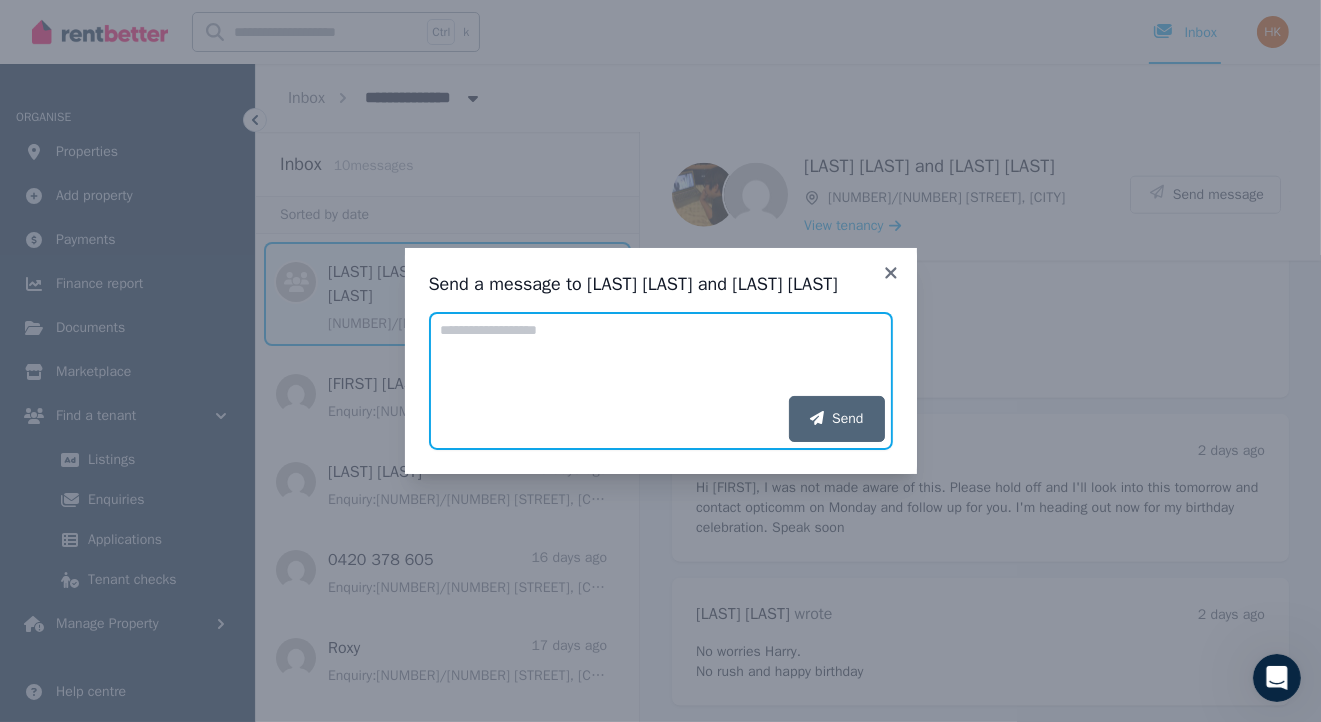 click on "Add your message" at bounding box center [661, 354] 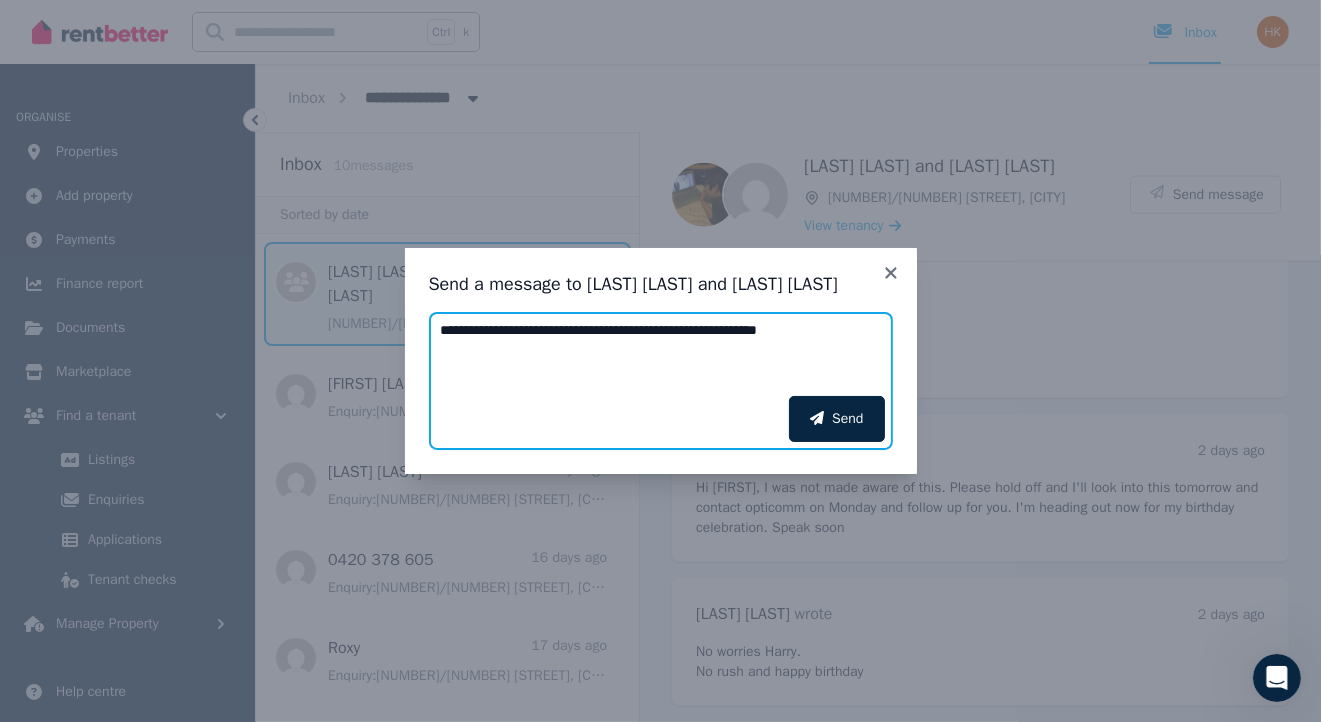 paste on "**********" 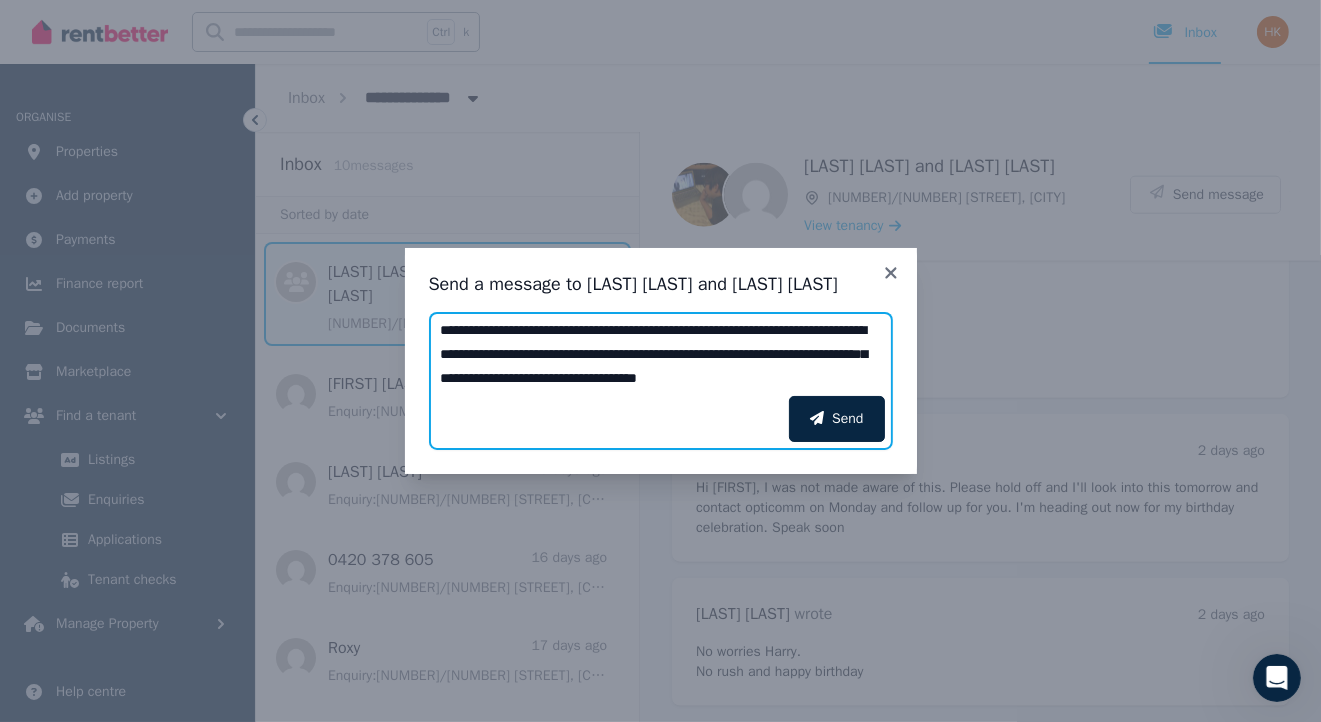 scroll, scrollTop: 15, scrollLeft: 0, axis: vertical 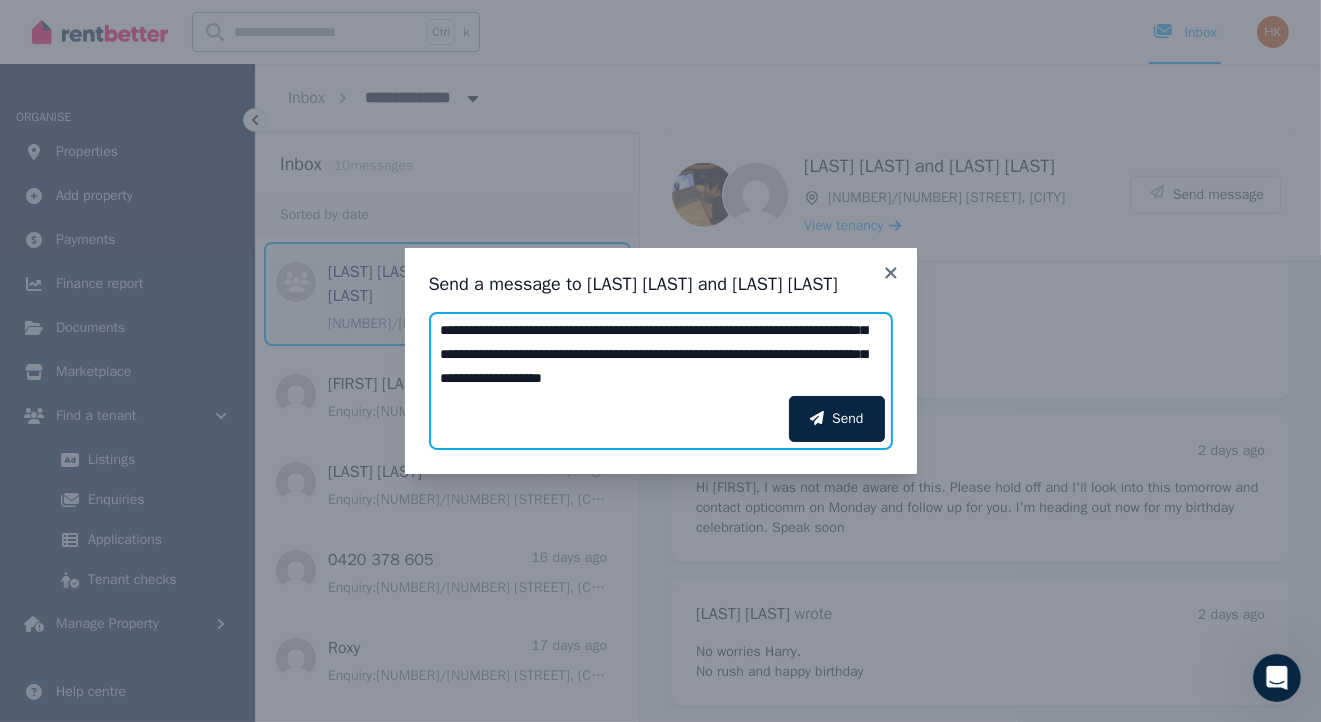 paste on "**********" 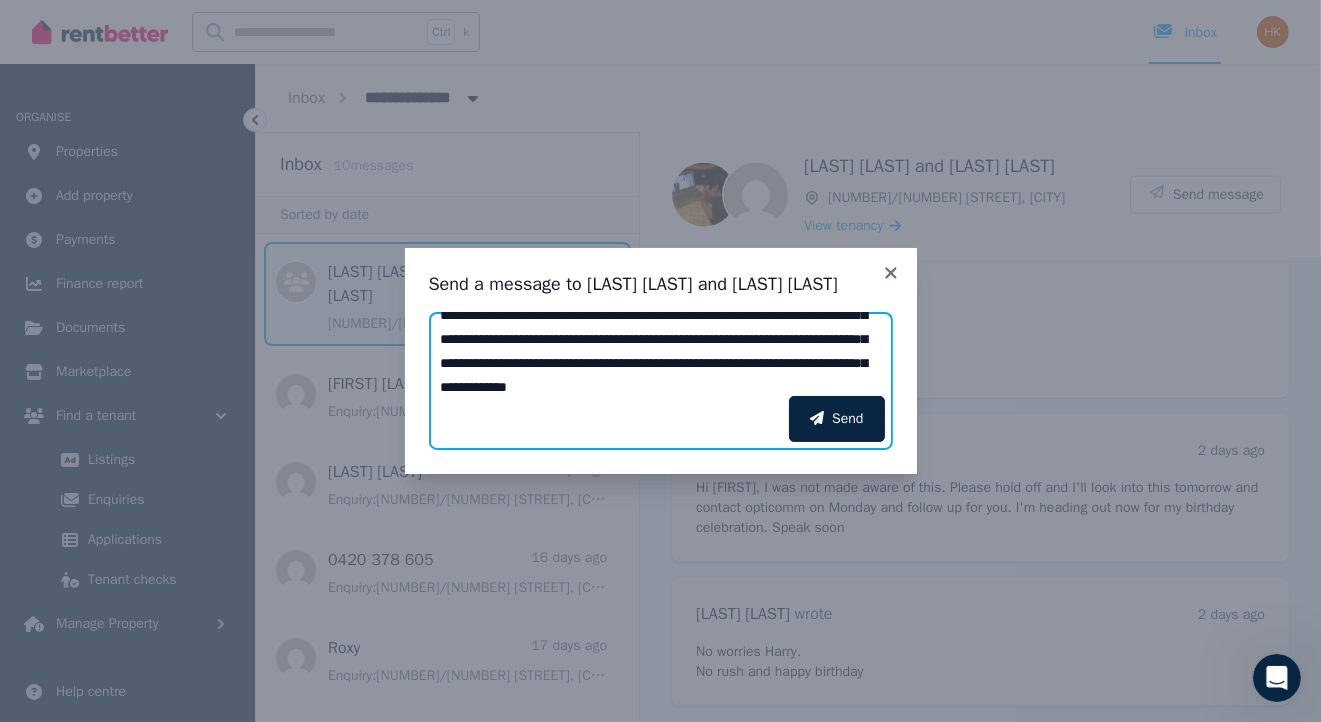 scroll, scrollTop: 63, scrollLeft: 0, axis: vertical 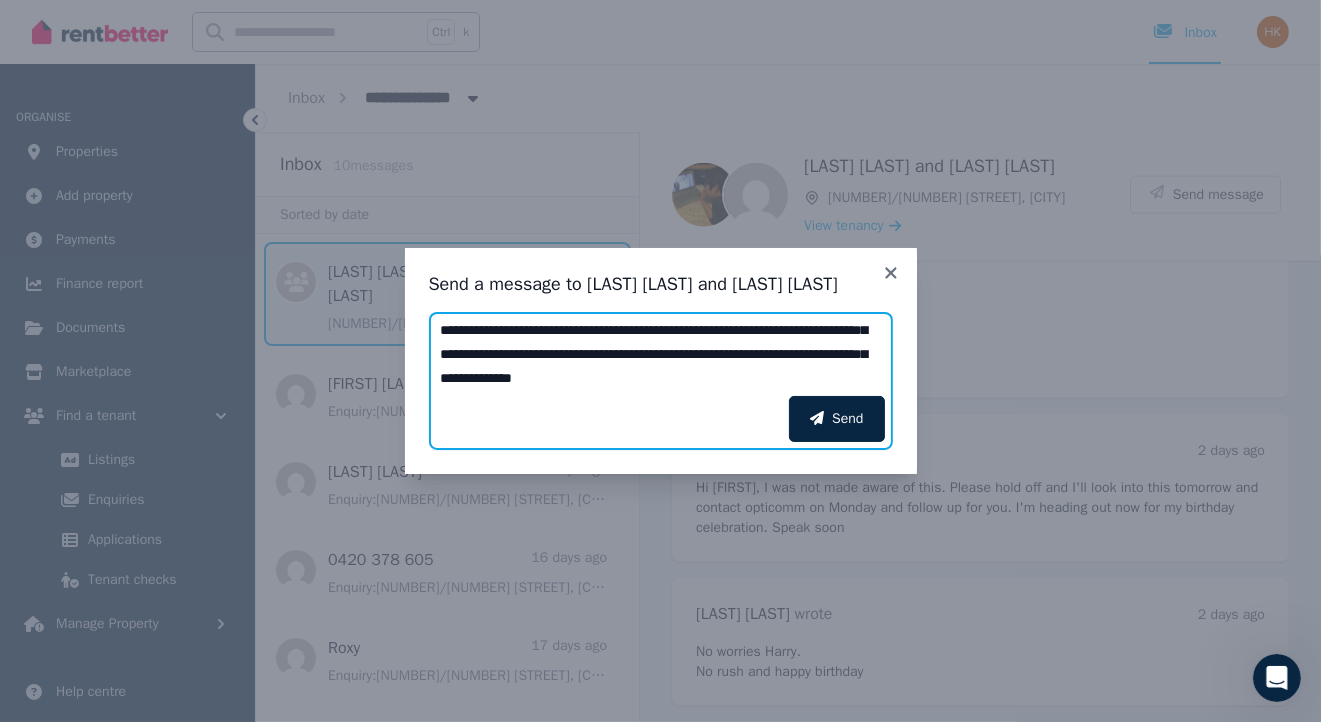 click on "**********" at bounding box center (661, 354) 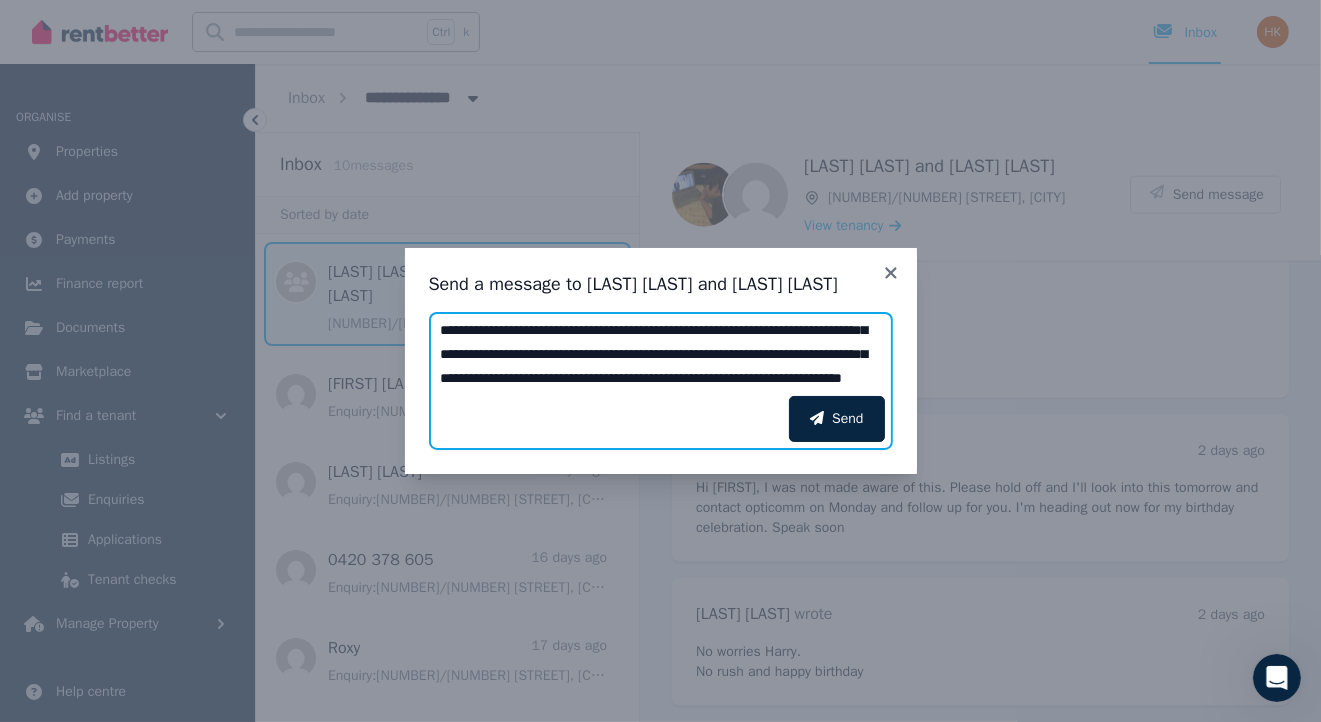 scroll, scrollTop: 47, scrollLeft: 0, axis: vertical 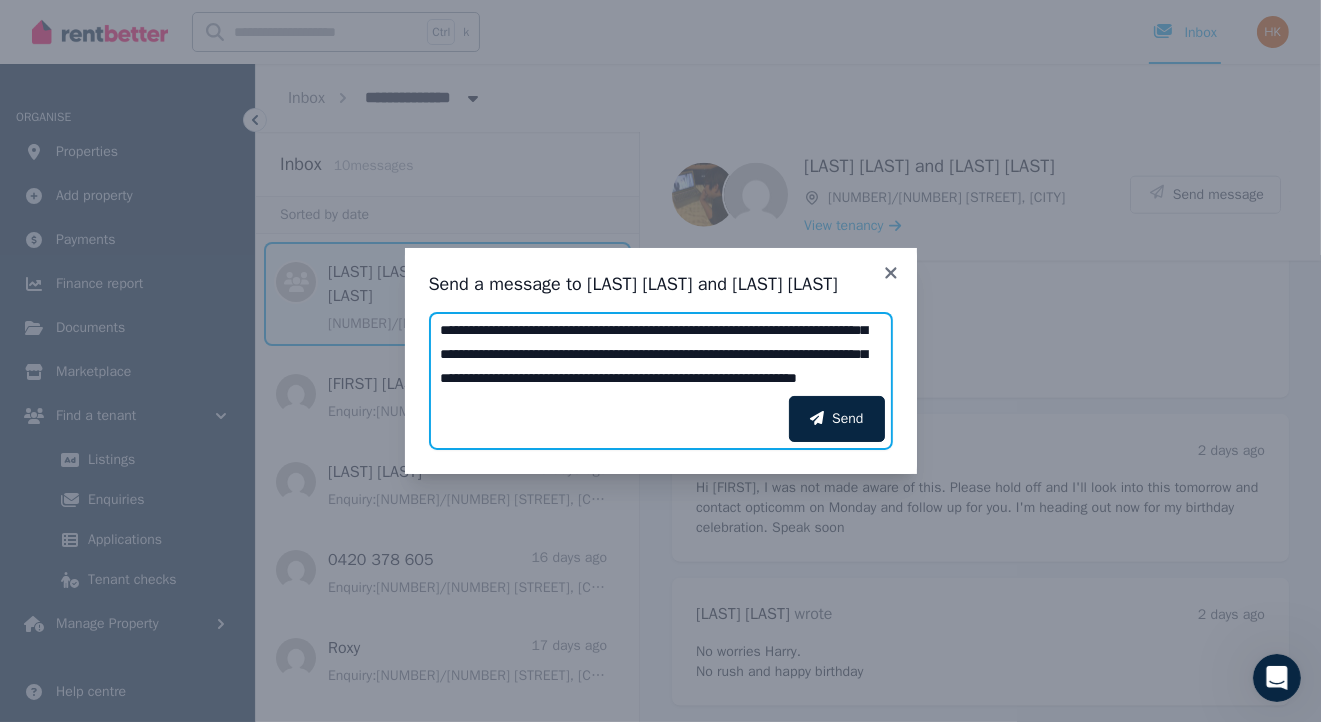 click on "**********" at bounding box center (661, 354) 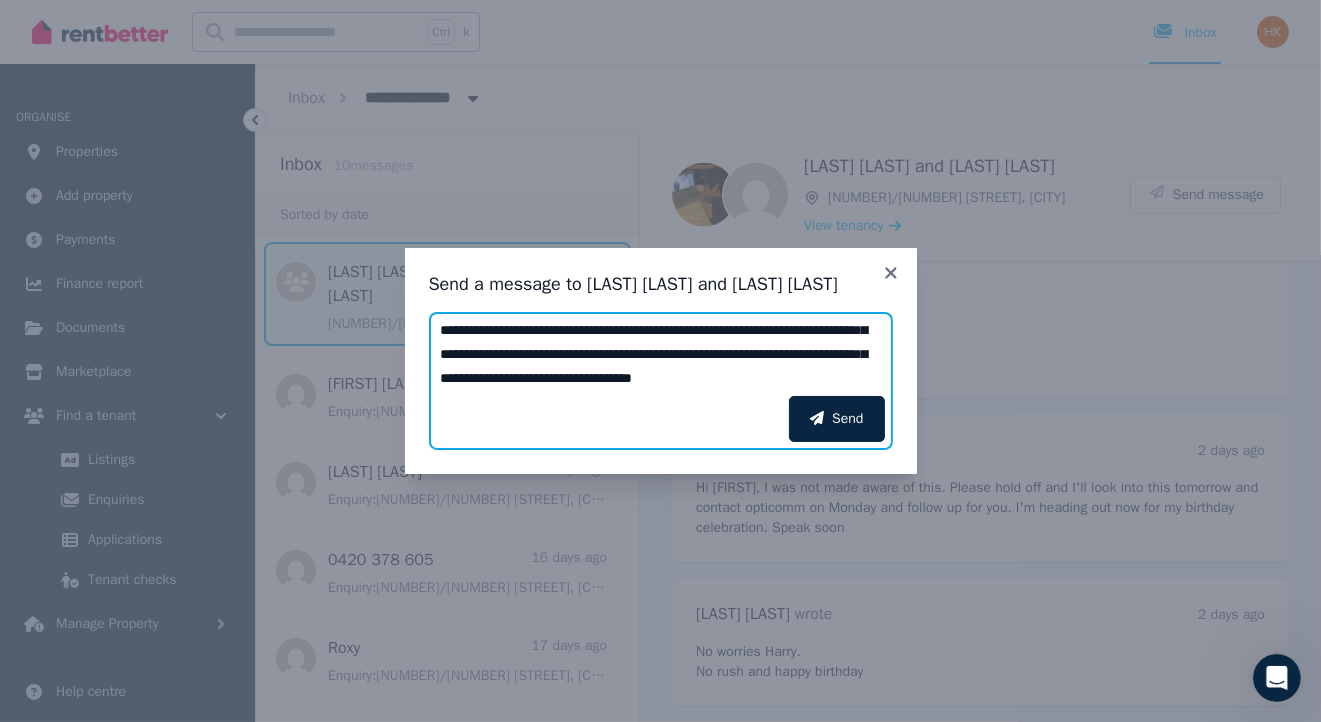 scroll, scrollTop: 255, scrollLeft: 0, axis: vertical 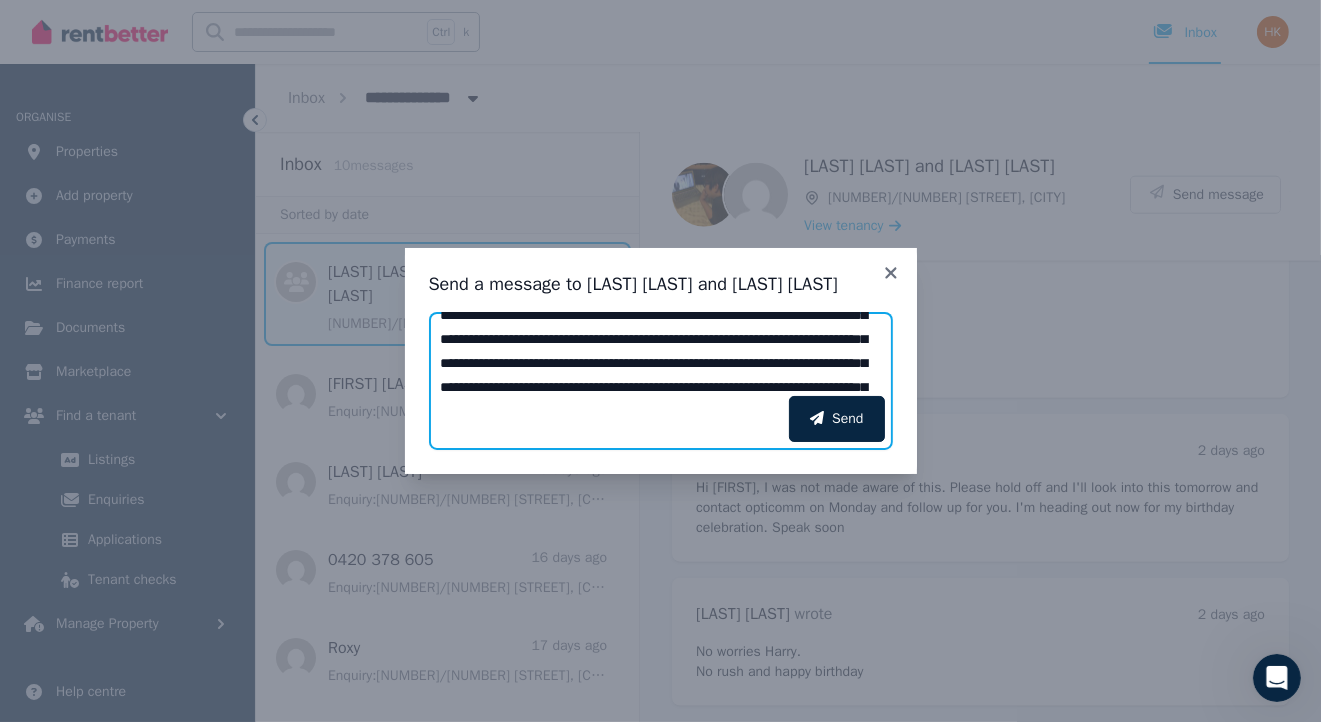 click on "**********" at bounding box center [661, 354] 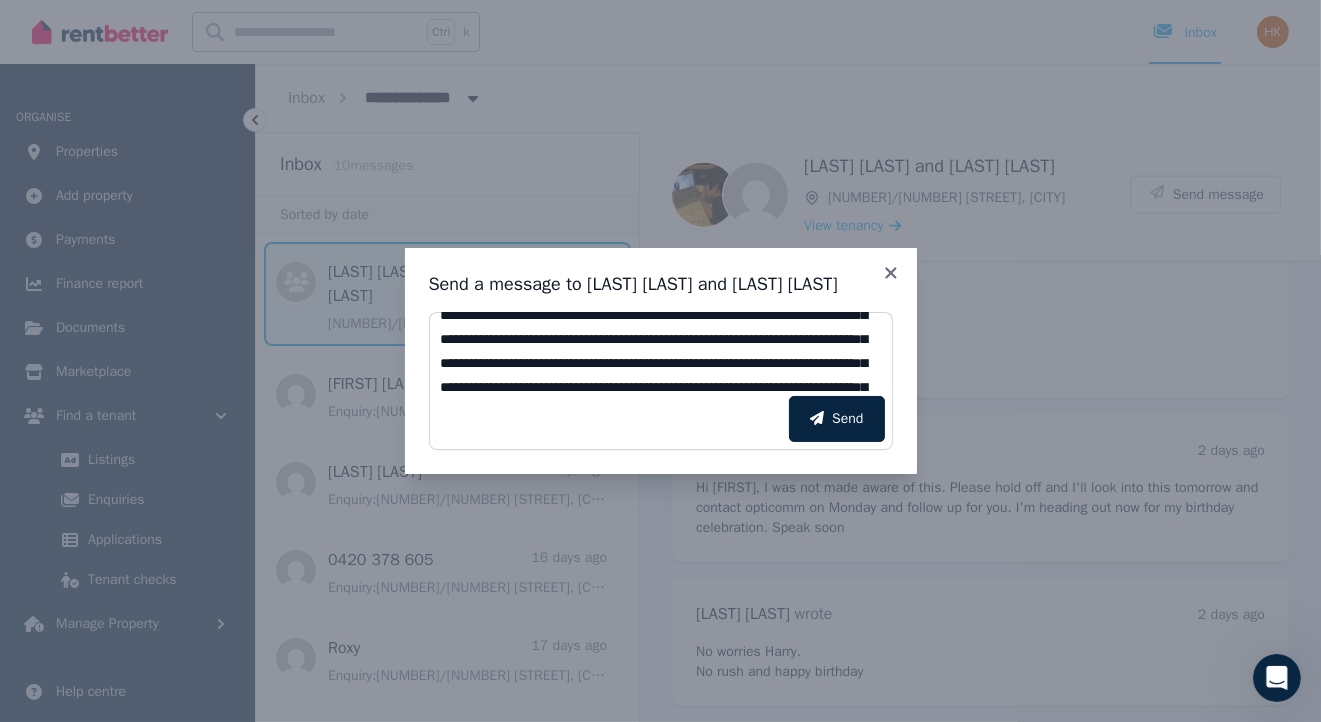 click on "Send" at bounding box center [661, 419] 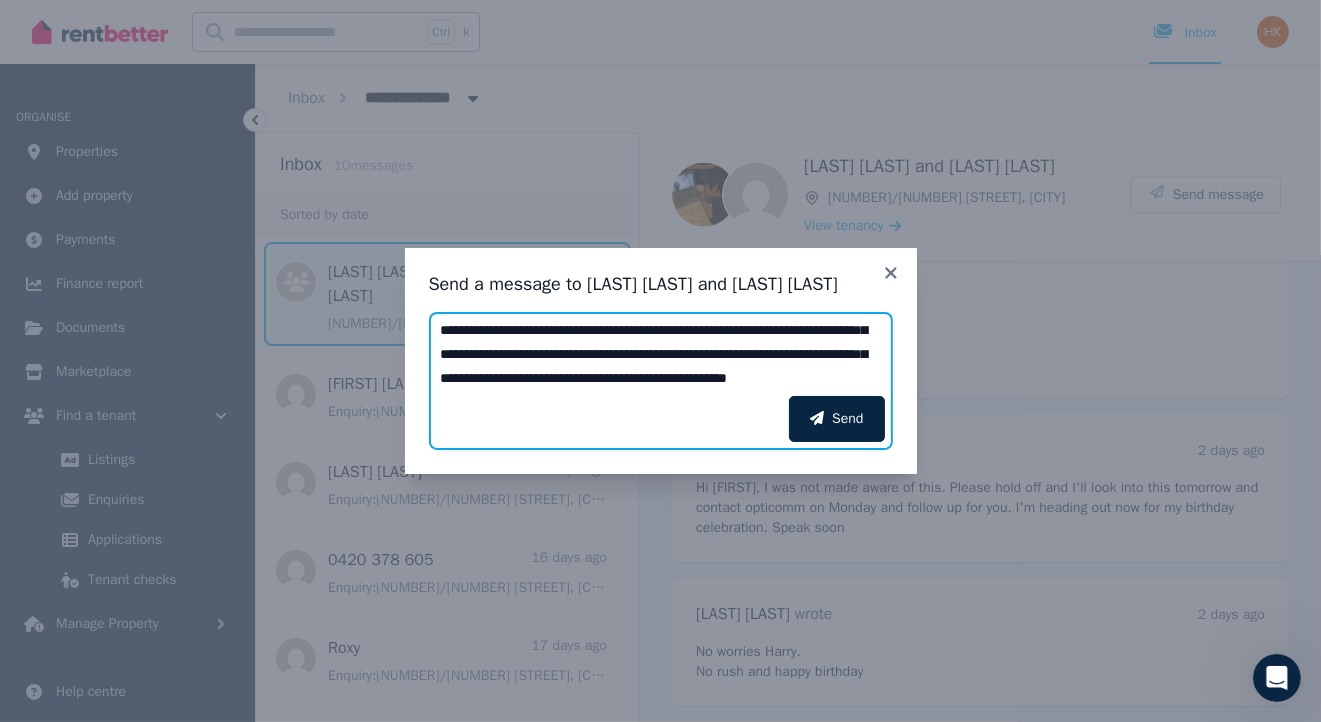 scroll, scrollTop: 228, scrollLeft: 0, axis: vertical 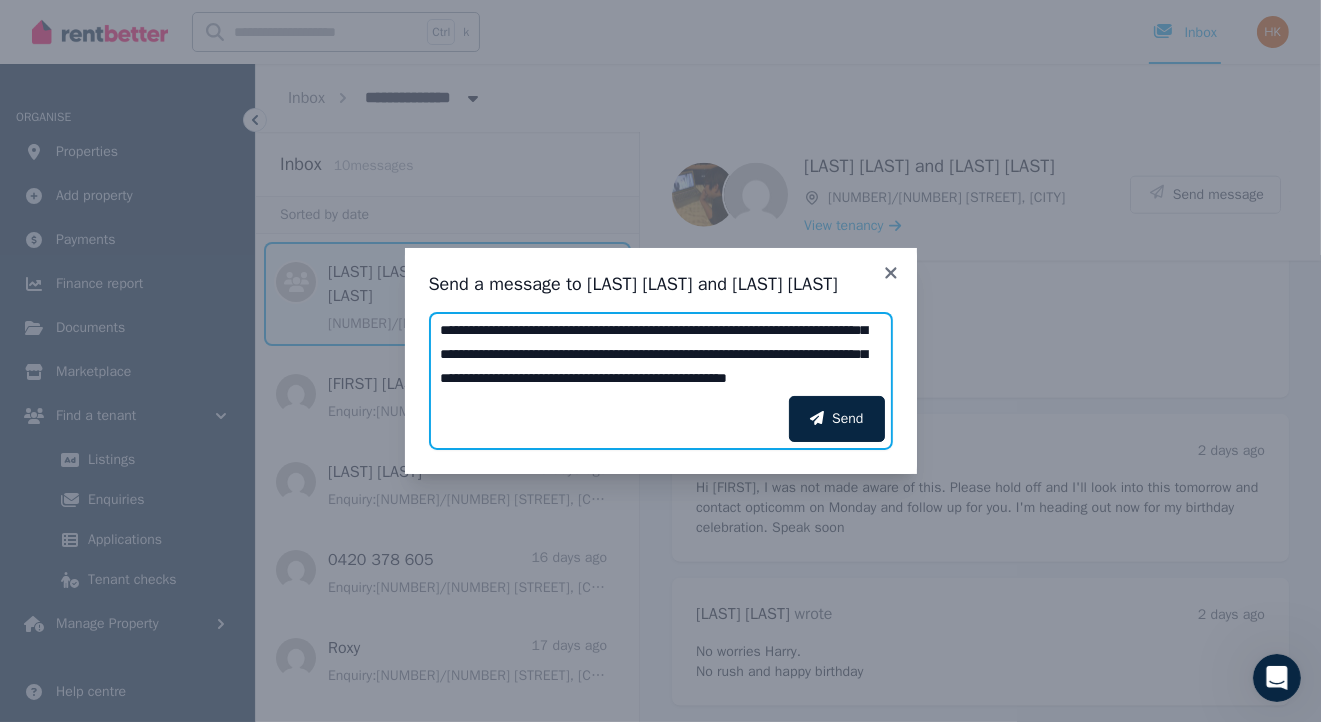 click on "**********" at bounding box center (661, 354) 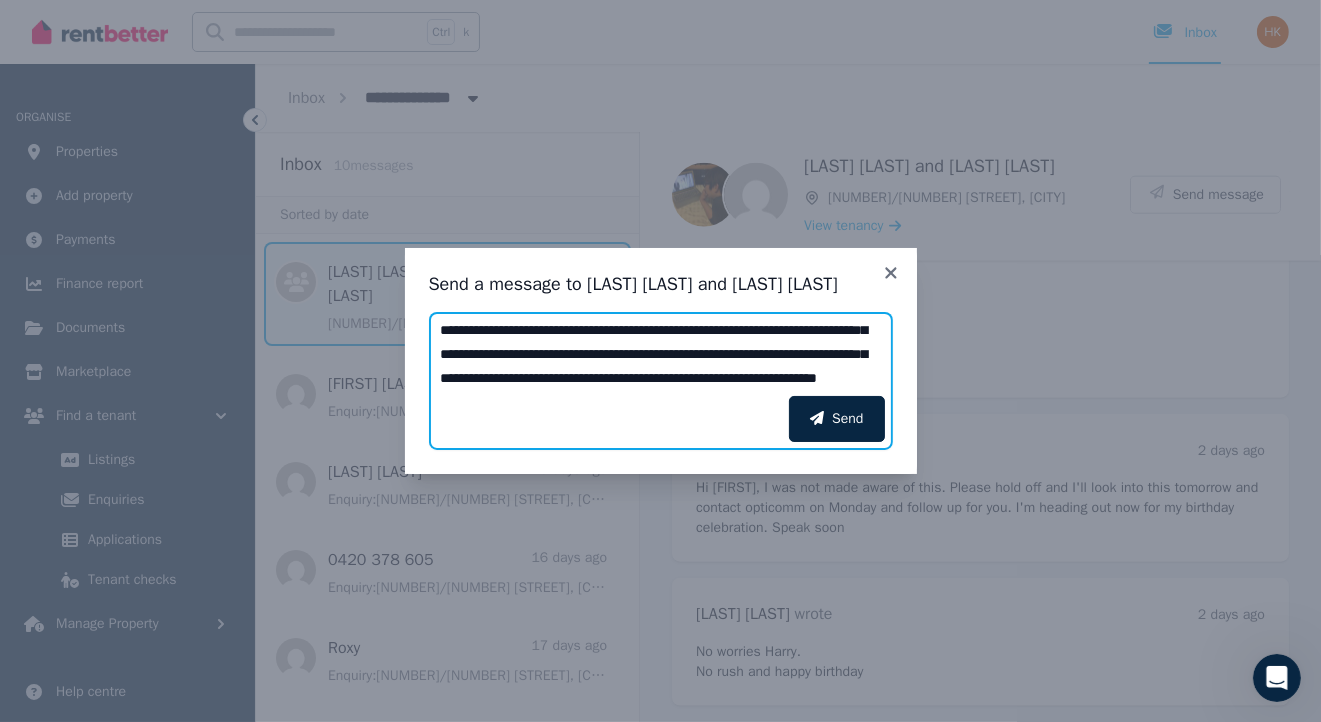 scroll, scrollTop: 255, scrollLeft: 0, axis: vertical 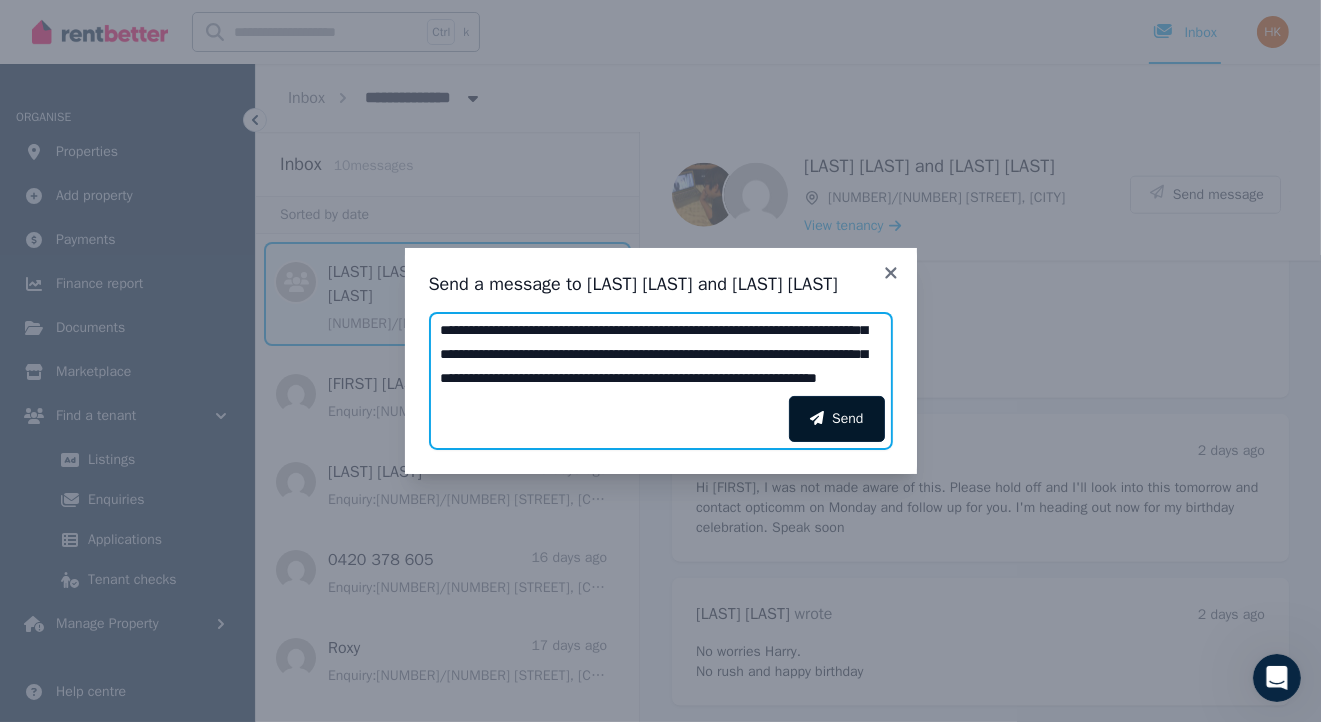 type on "**********" 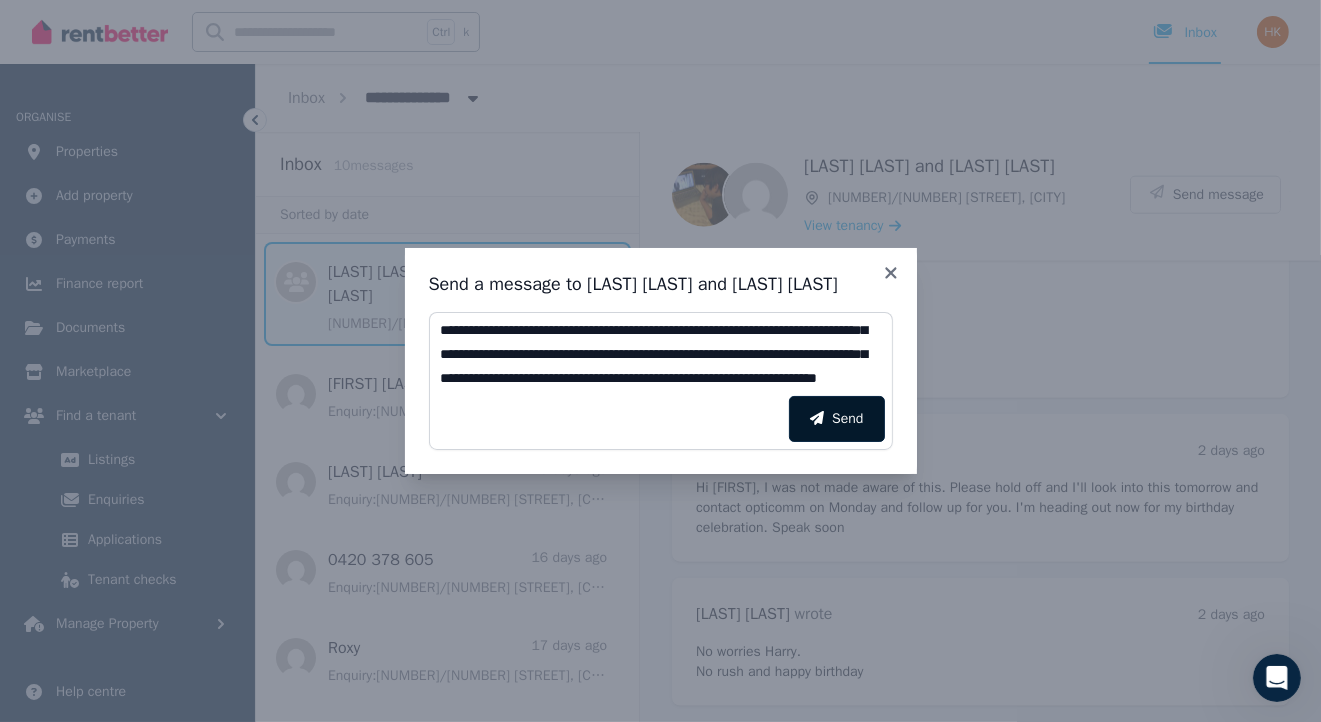click on "Send" at bounding box center (836, 419) 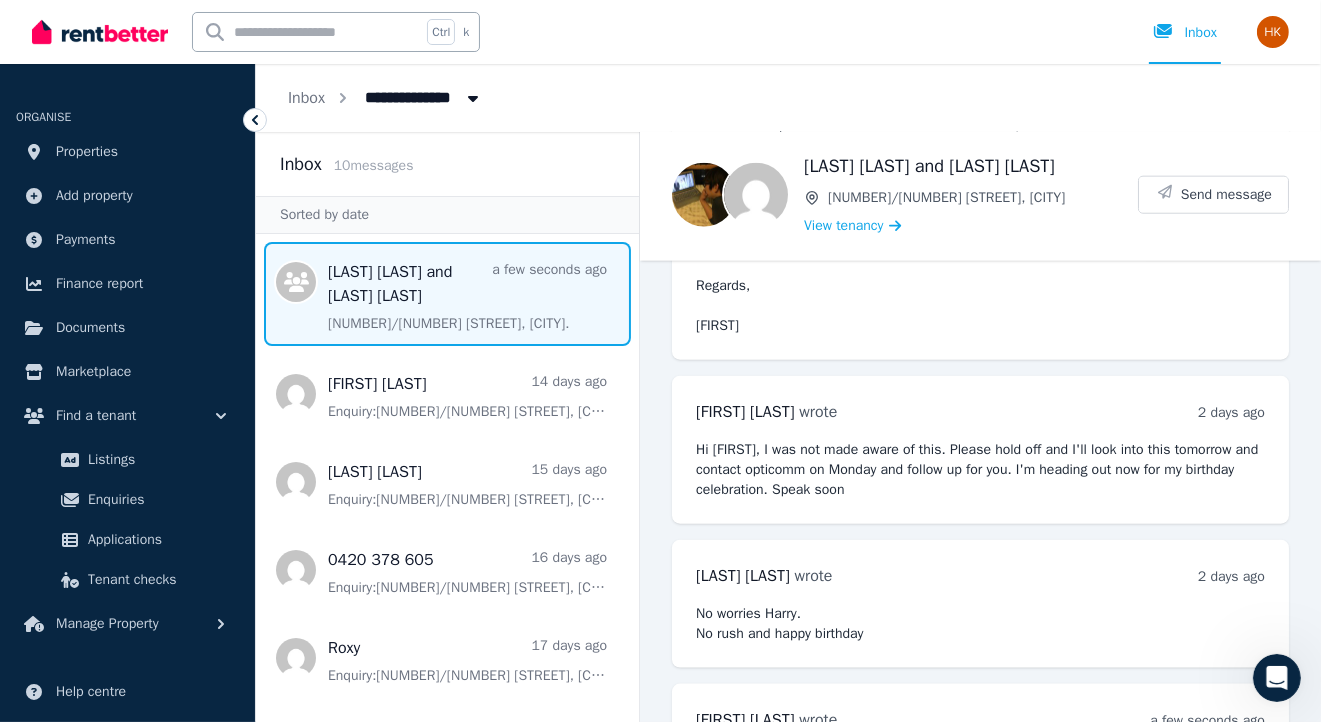 scroll, scrollTop: 2854, scrollLeft: 0, axis: vertical 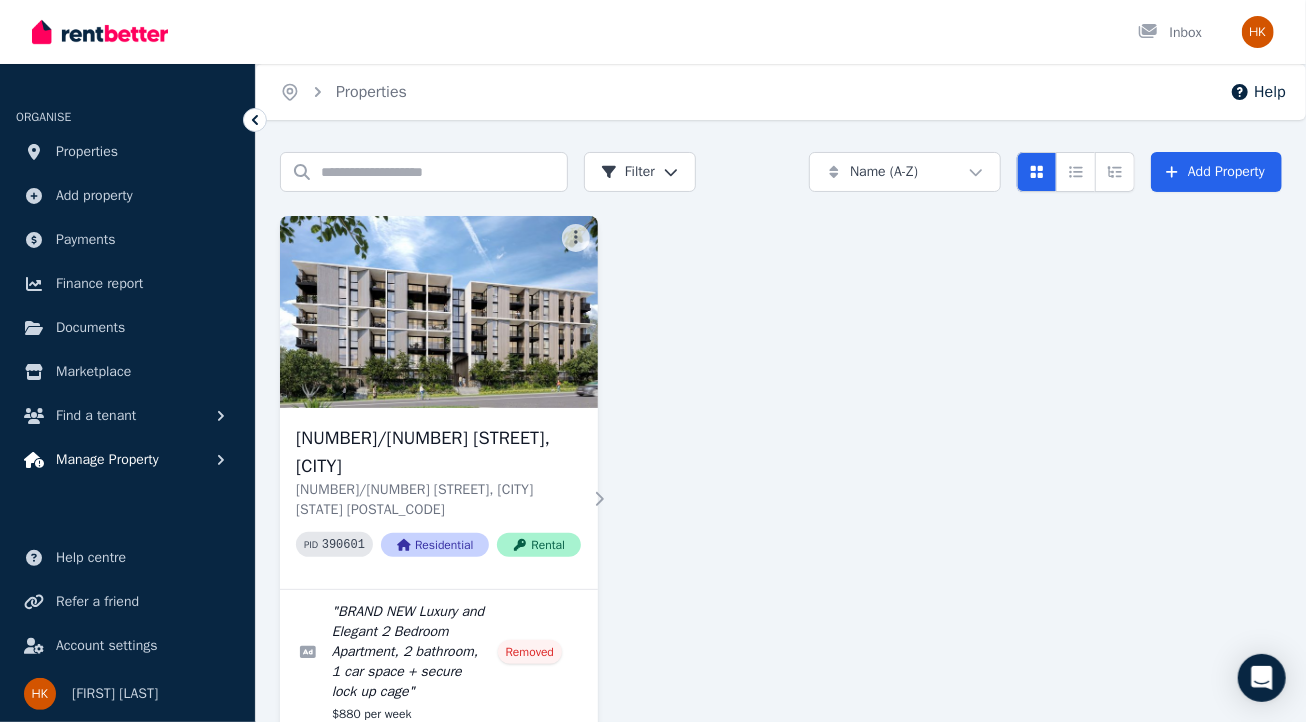 click on "Manage Property" at bounding box center (107, 460) 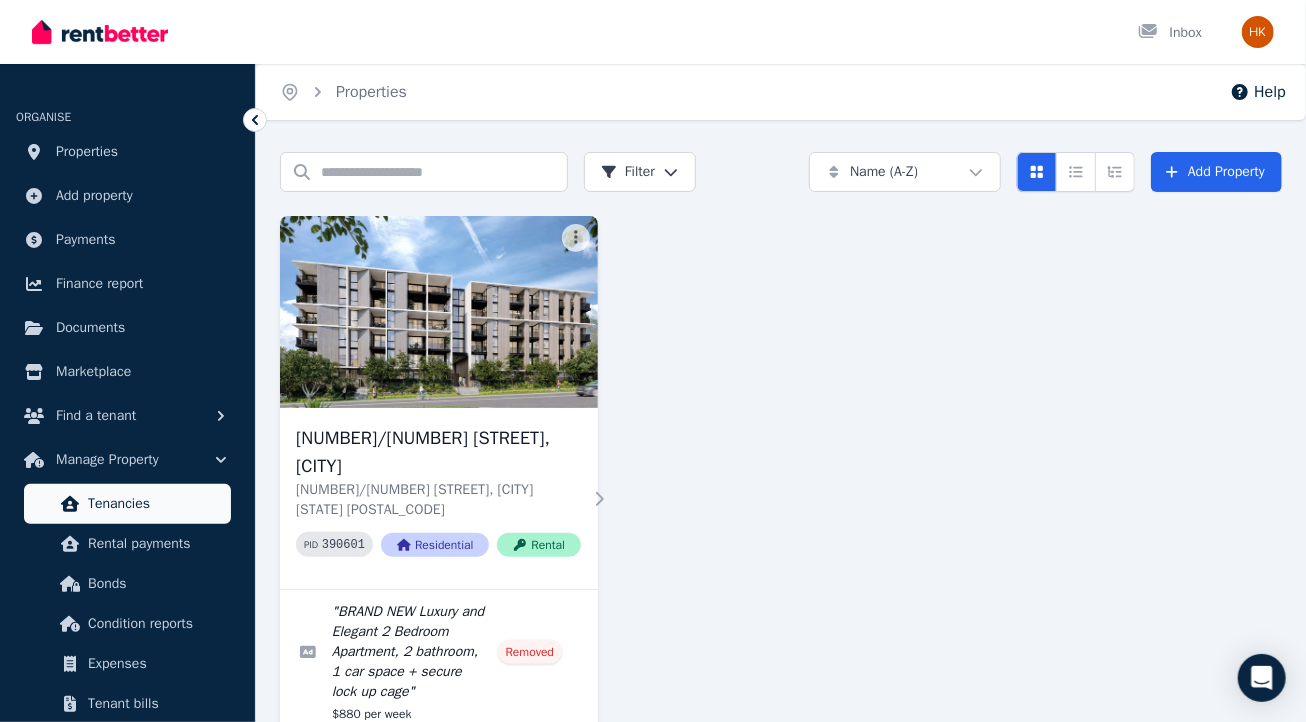 click on "Tenancies" at bounding box center [155, 504] 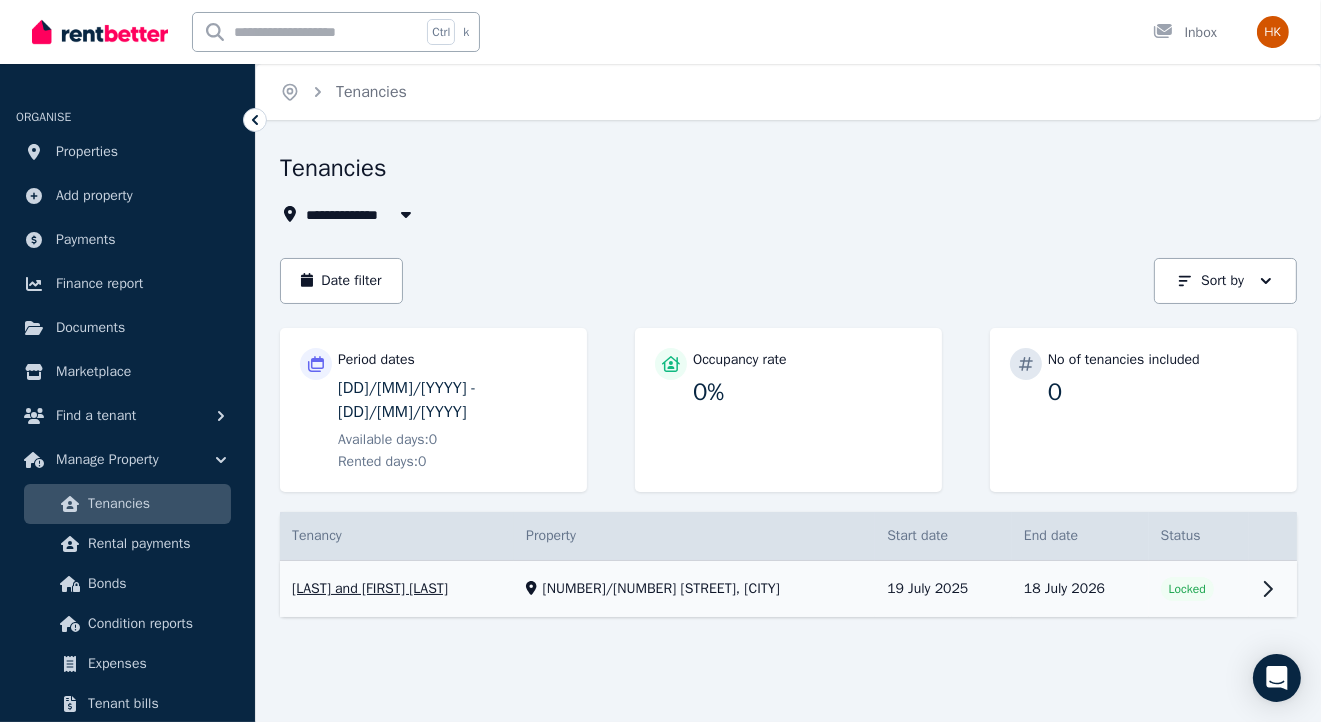 click on "View property details" at bounding box center (788, 589) 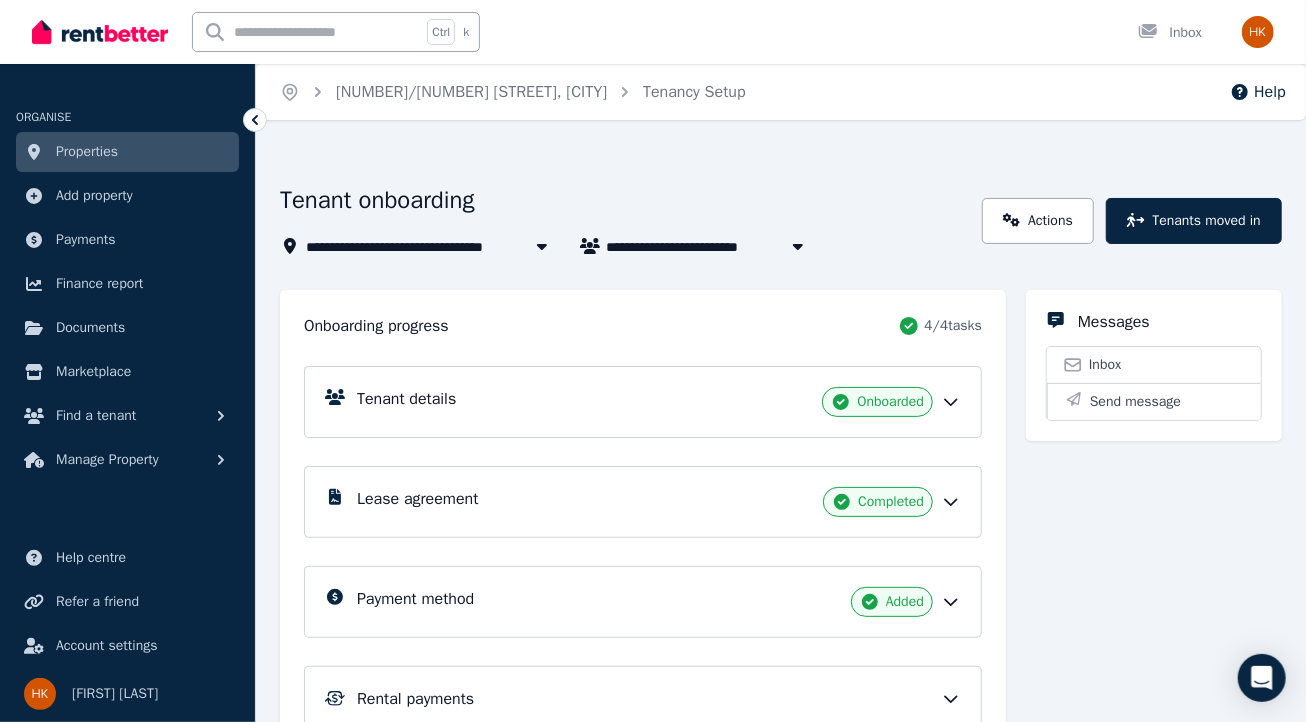 click 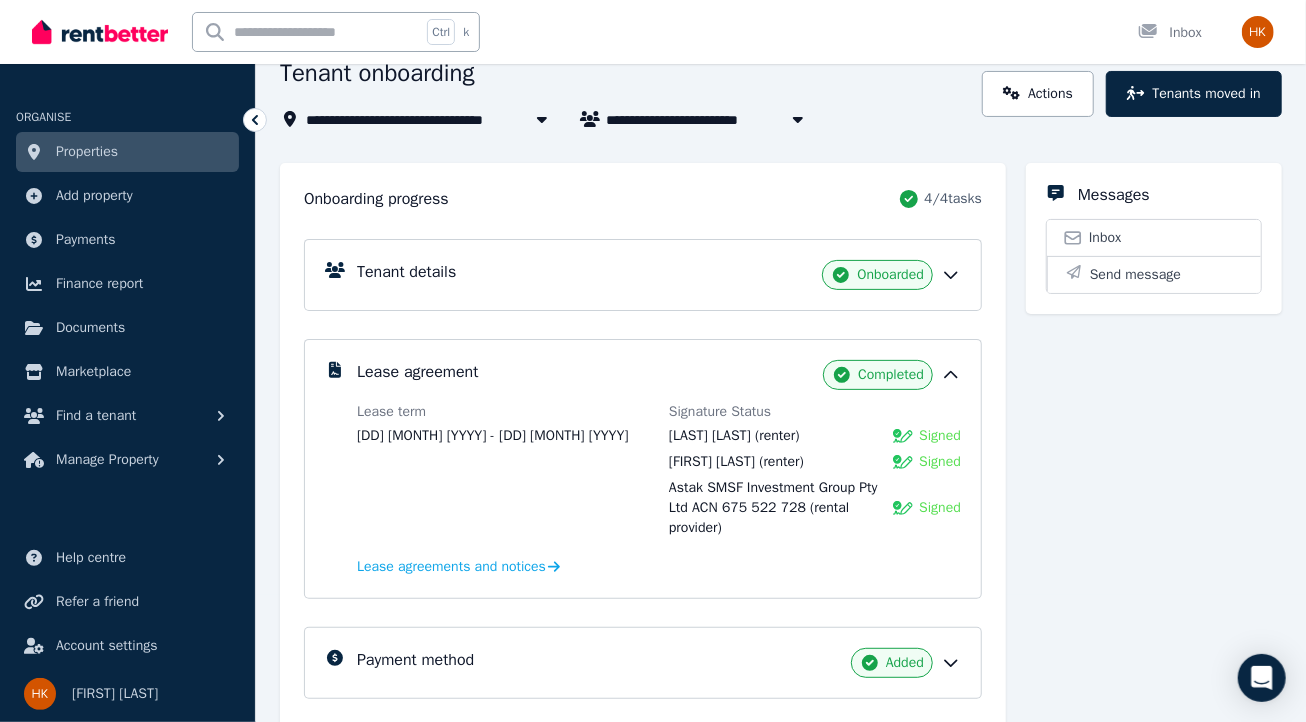 scroll, scrollTop: 143, scrollLeft: 0, axis: vertical 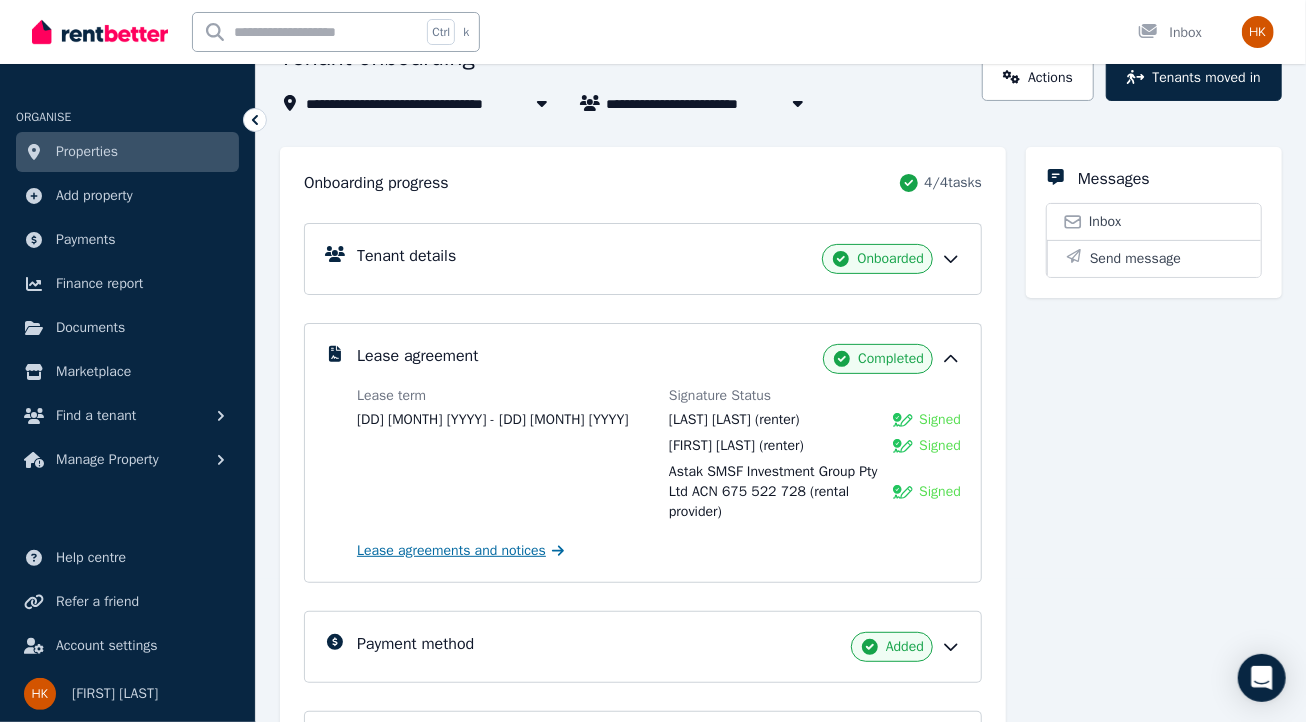 click on "Lease agreements and notices" at bounding box center [451, 551] 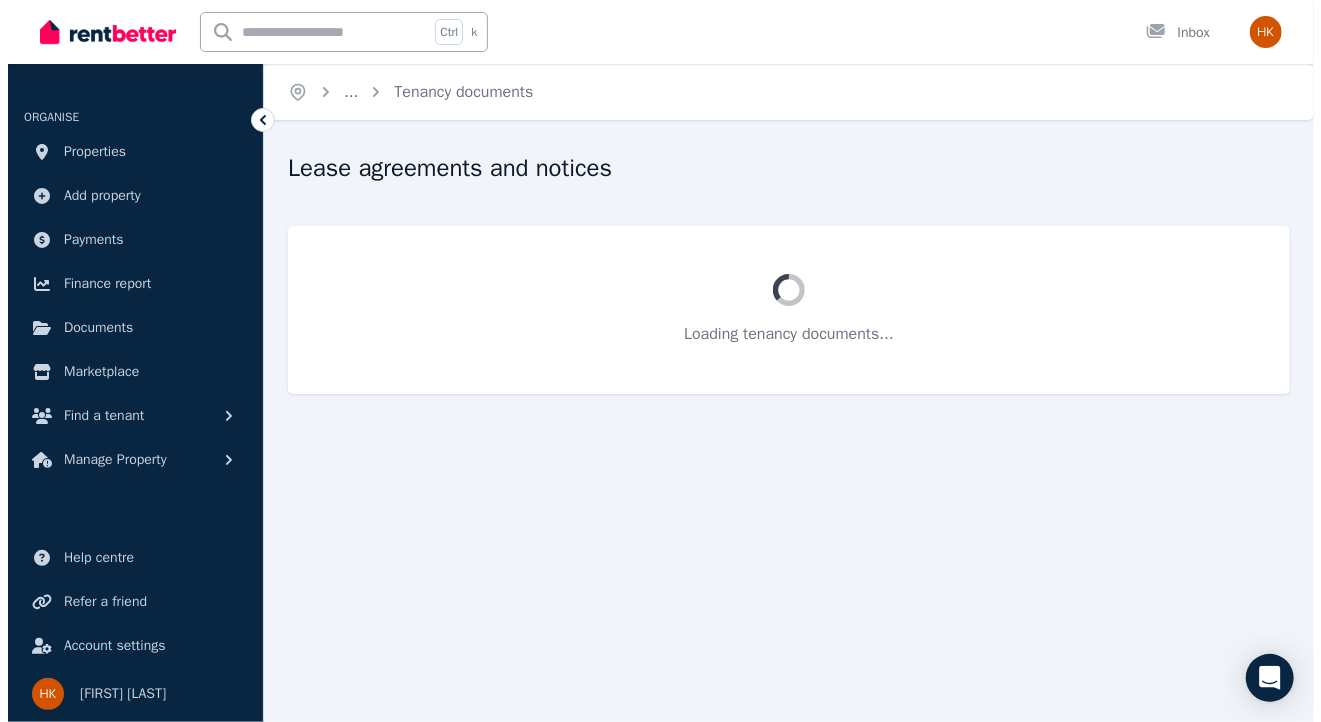 scroll, scrollTop: 0, scrollLeft: 0, axis: both 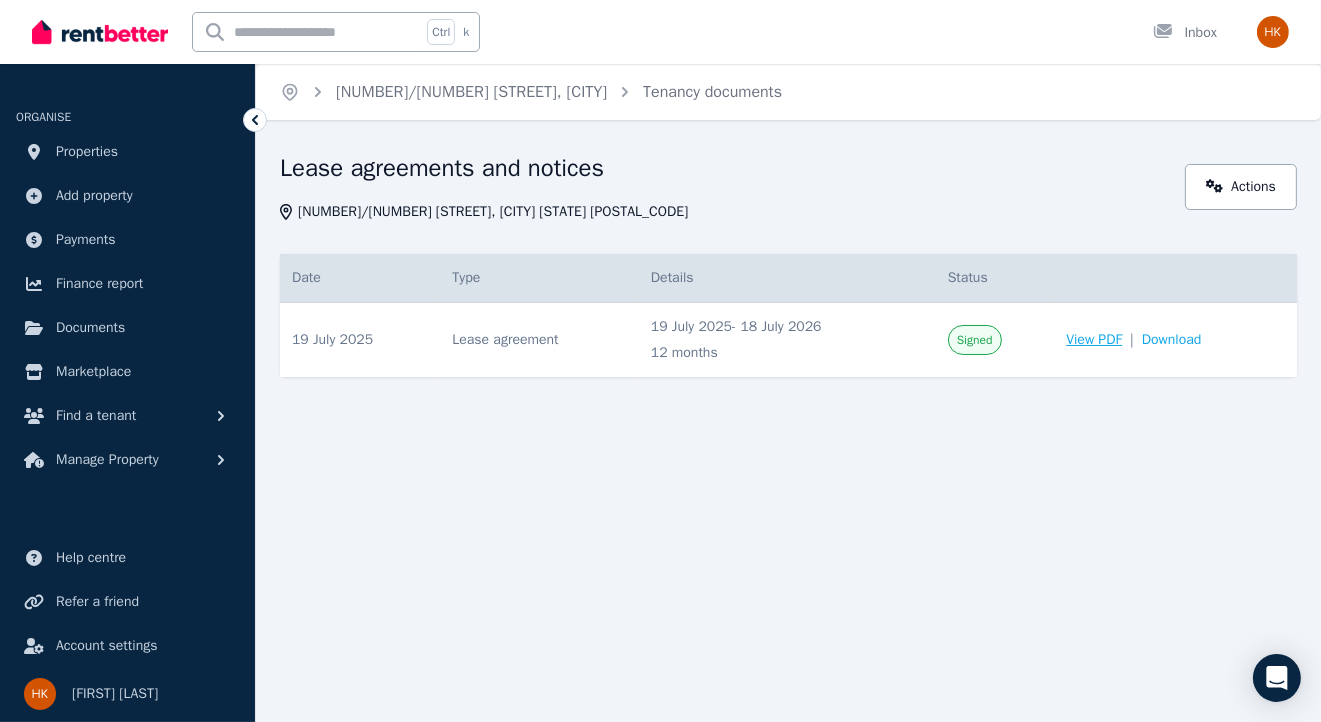click on "View PDF" at bounding box center (1094, 340) 